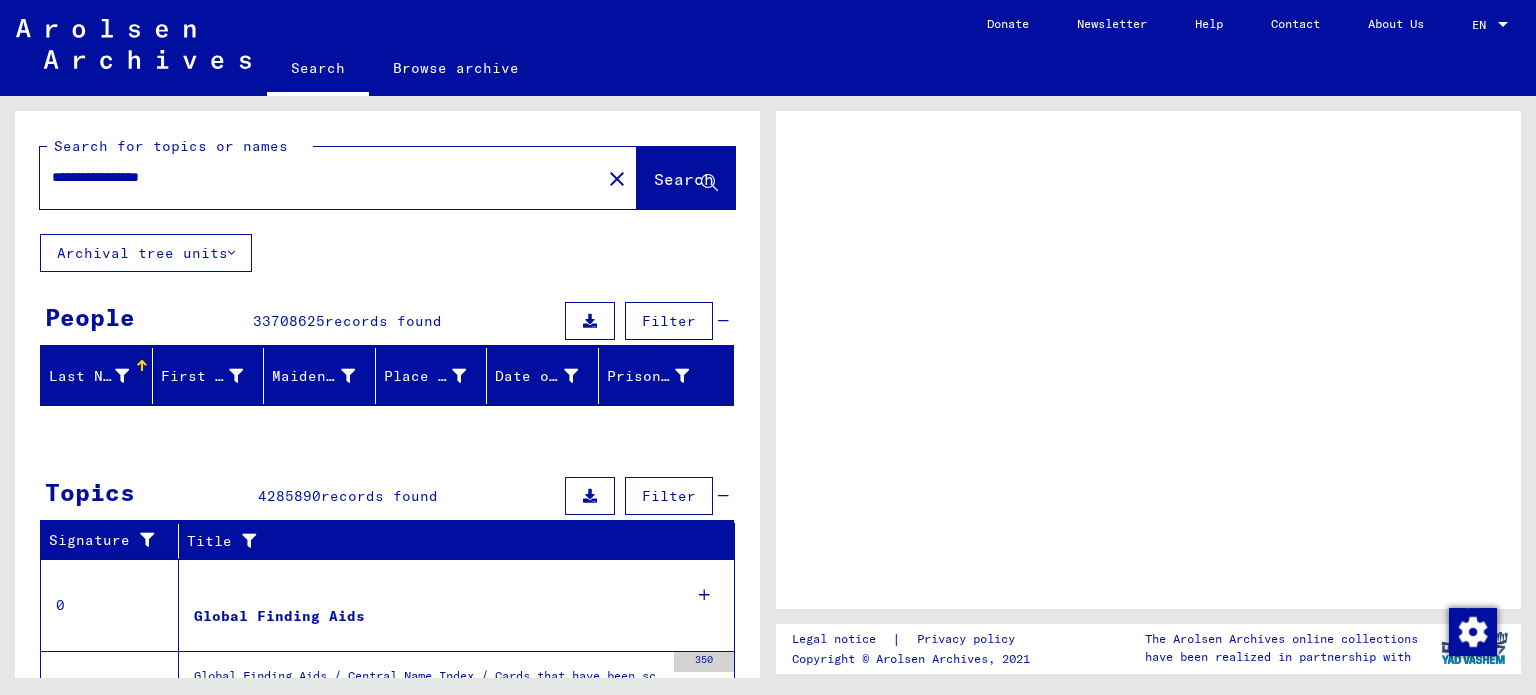 scroll, scrollTop: 0, scrollLeft: 0, axis: both 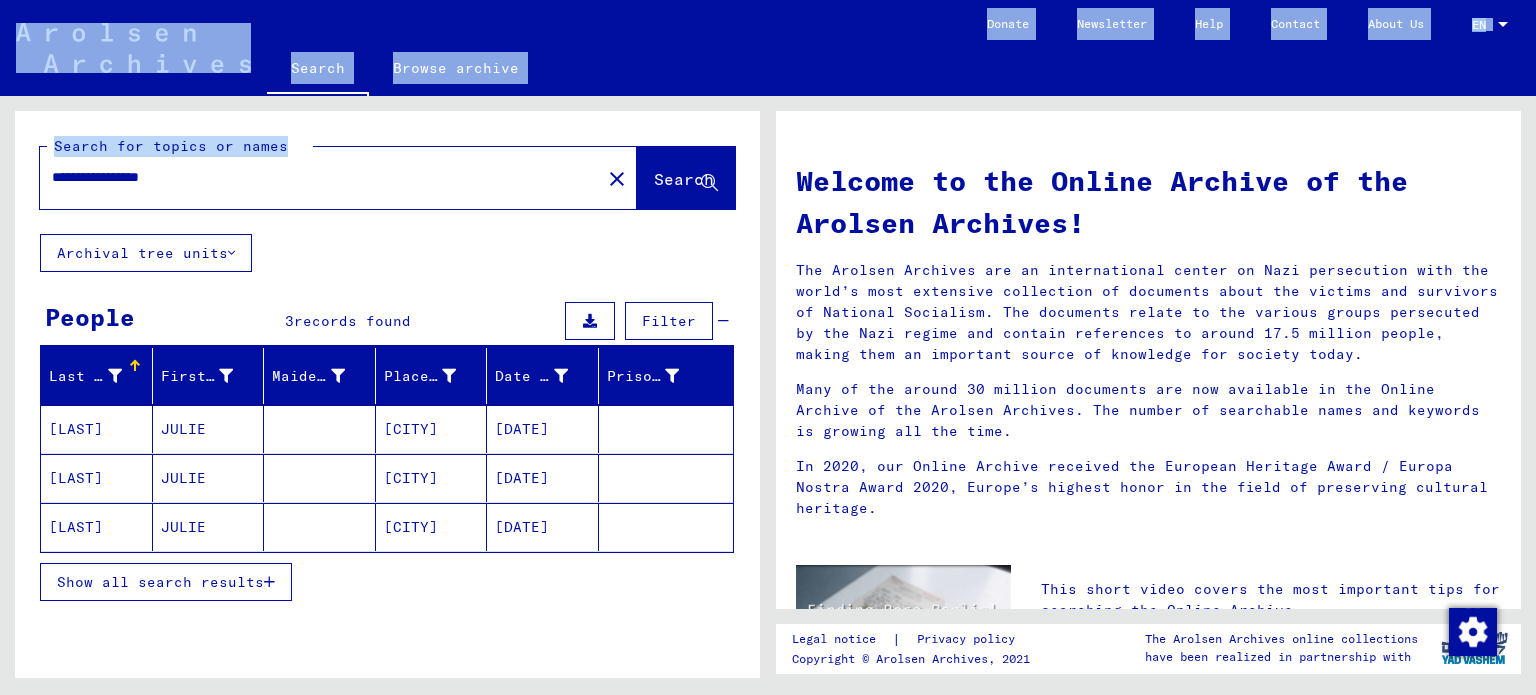 click on "**********" at bounding box center (314, 177) 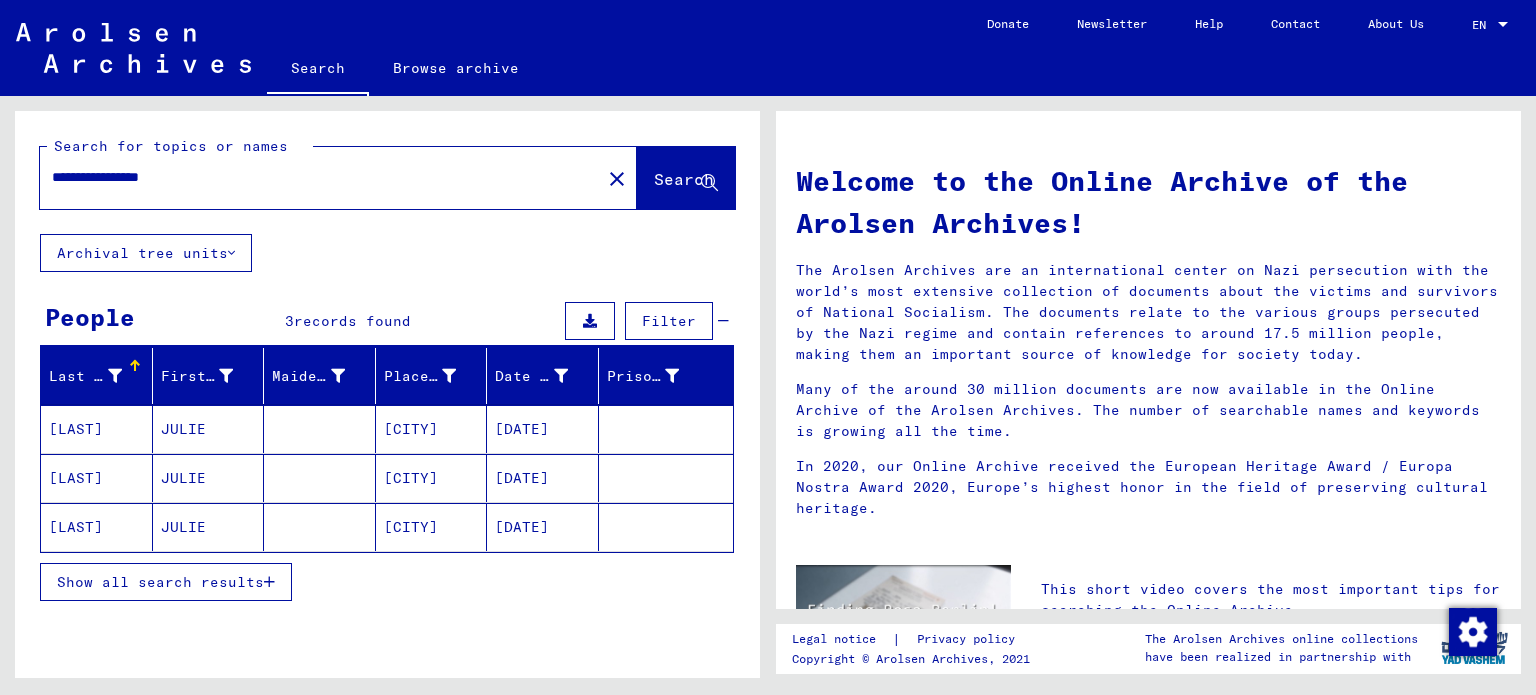 drag, startPoint x: 236, startPoint y: 172, endPoint x: 47, endPoint y: 188, distance: 189.67604 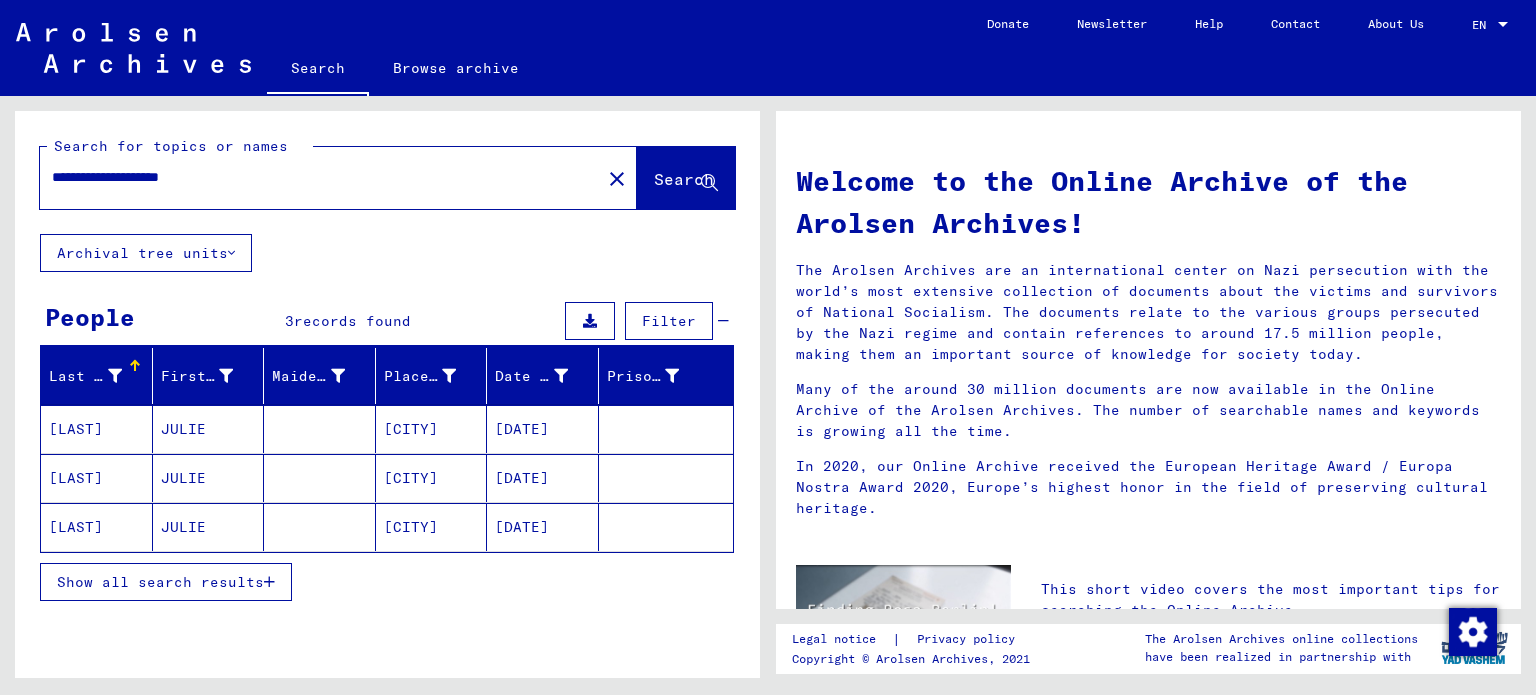 click on "Search" 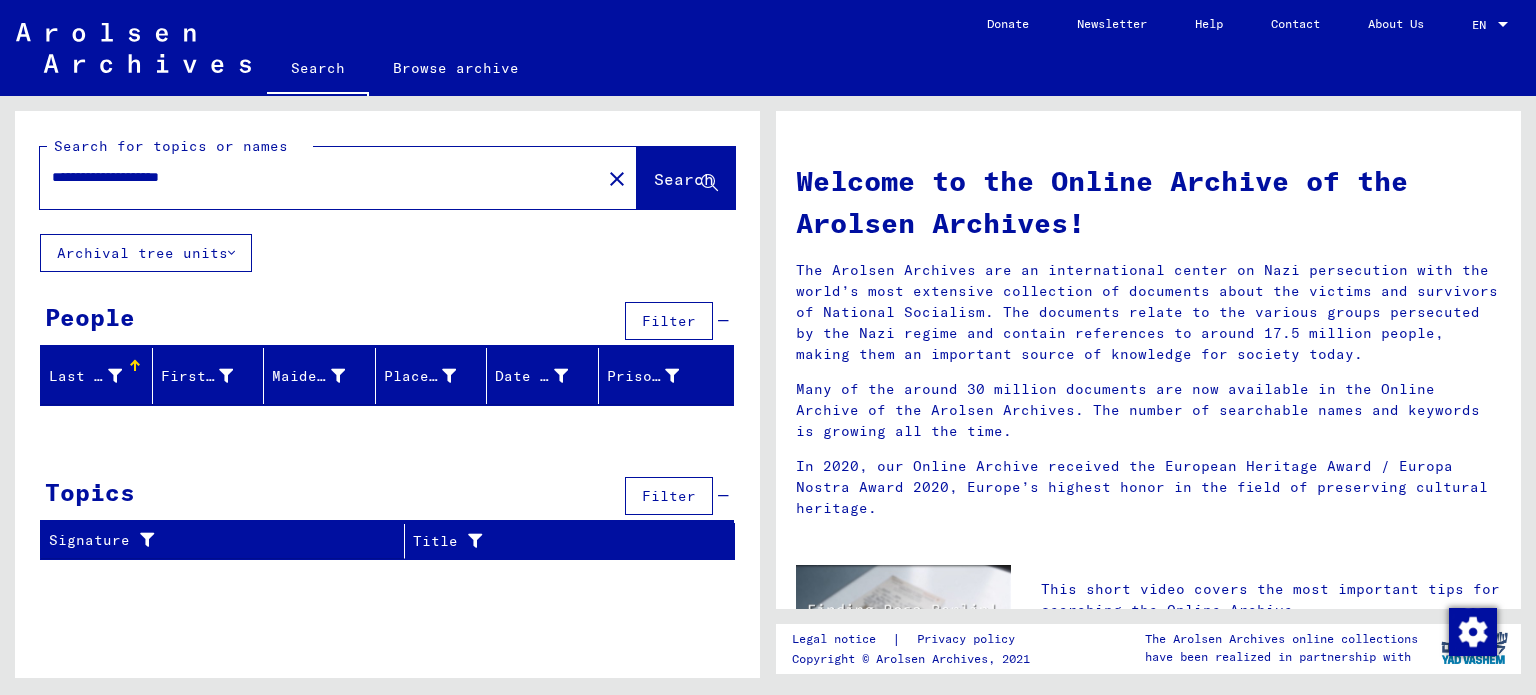 click at bounding box center [115, 376] 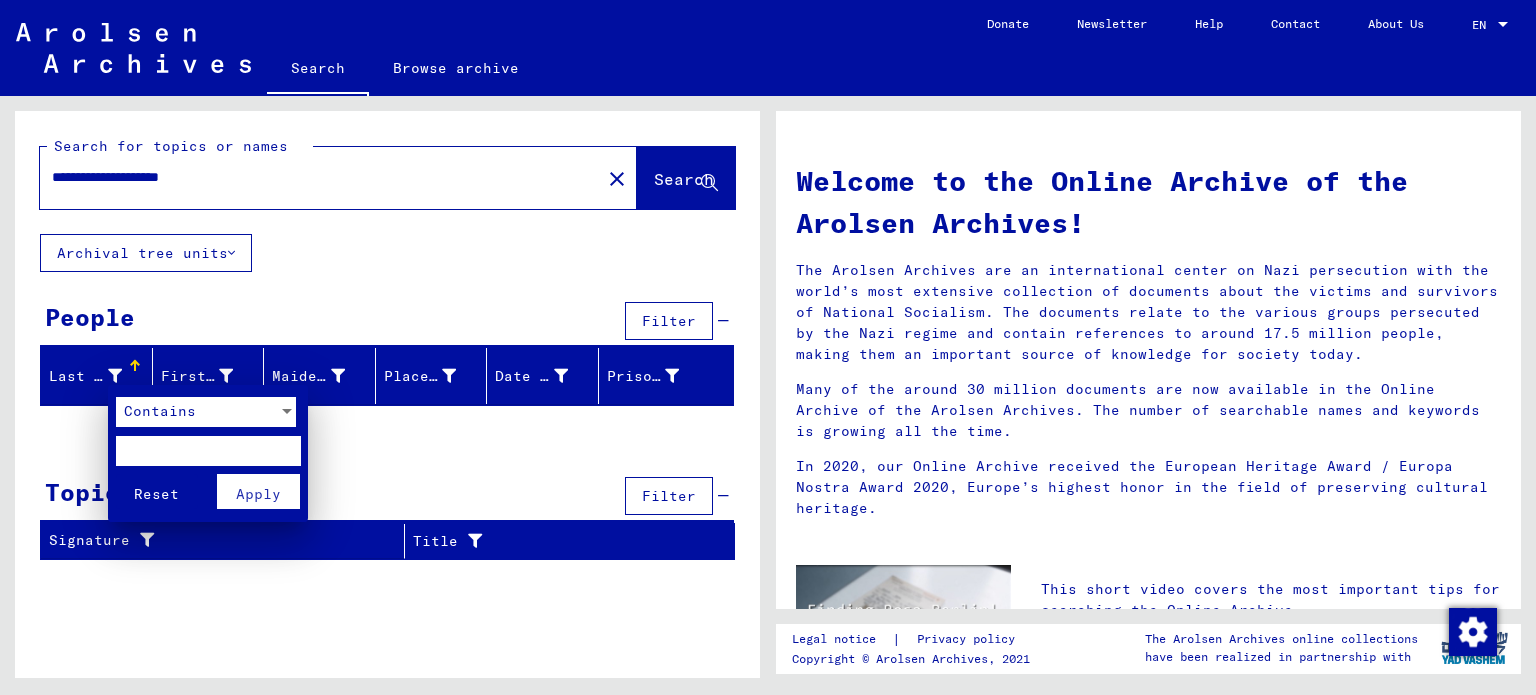 click at bounding box center [768, 347] 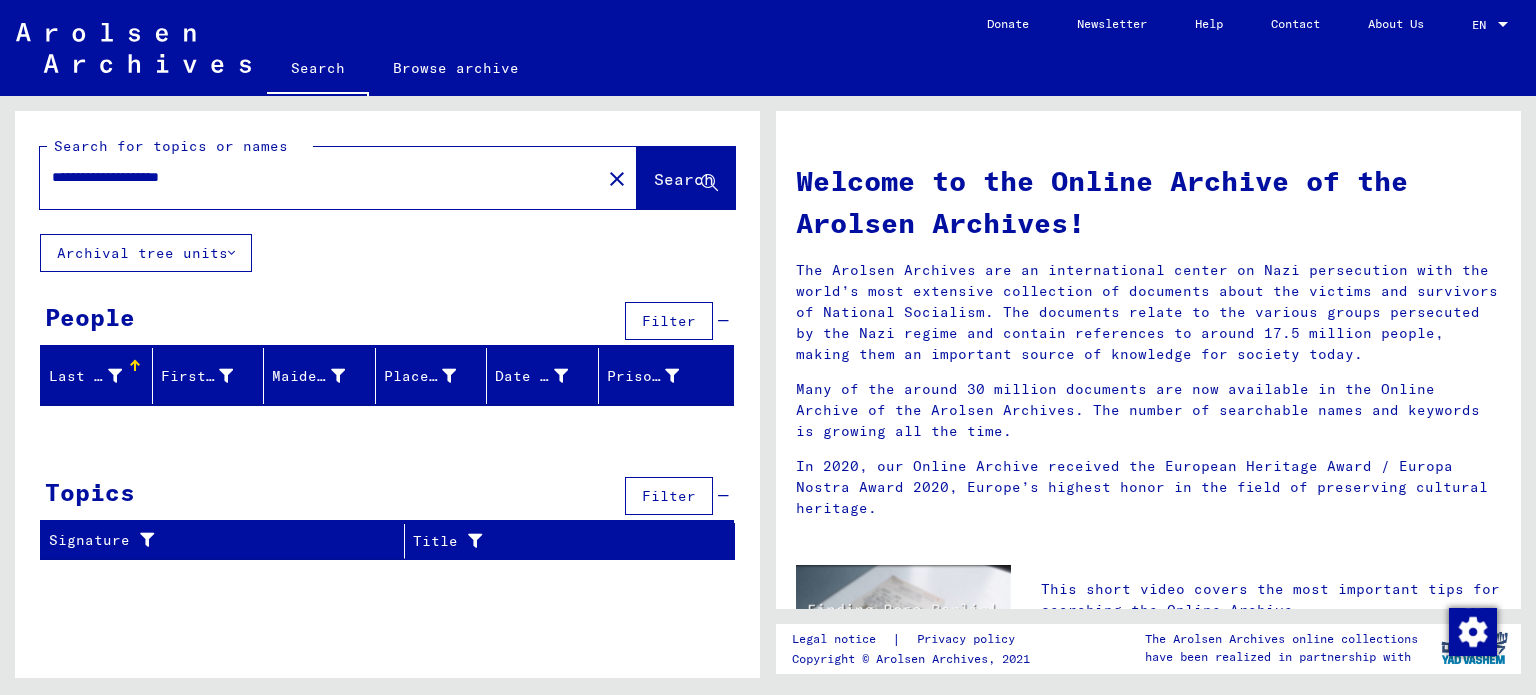 click on "**********" at bounding box center (314, 177) 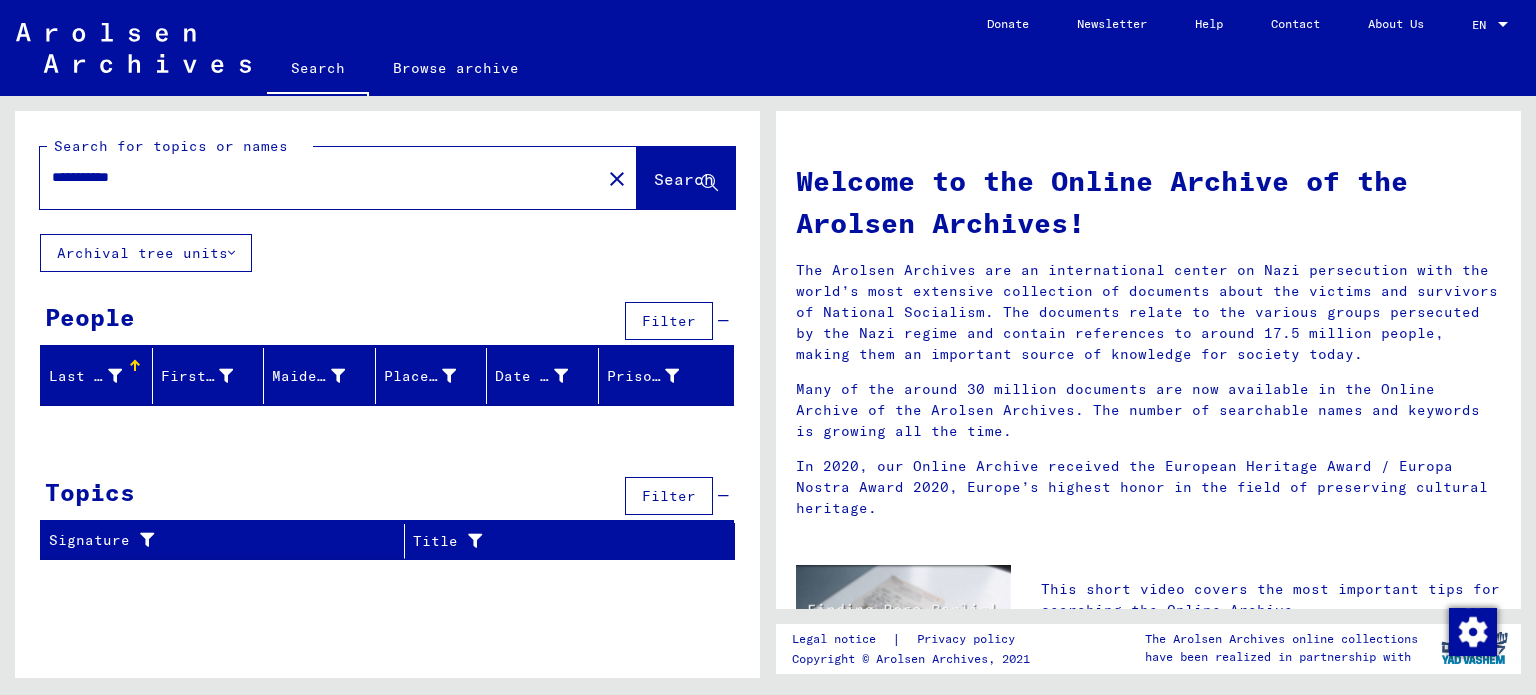 type on "**********" 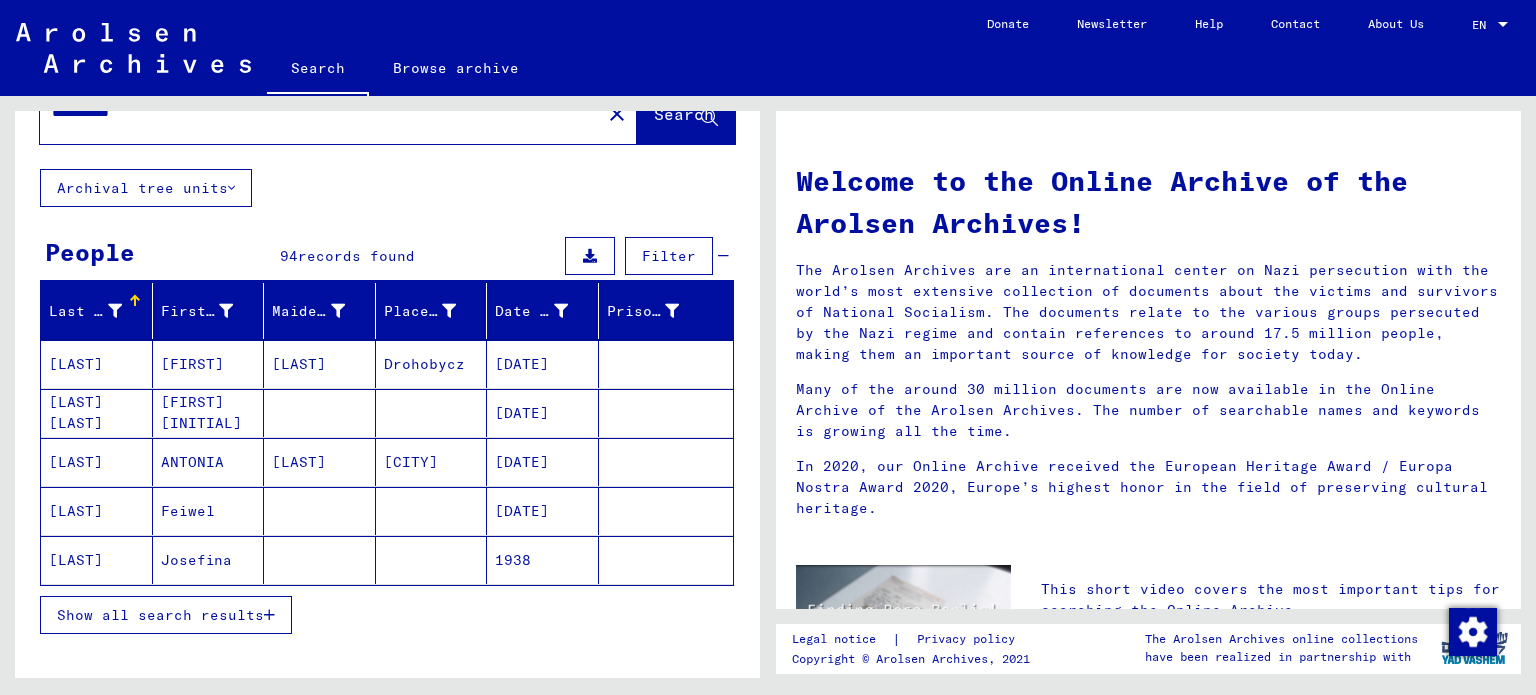 scroll, scrollTop: 100, scrollLeft: 0, axis: vertical 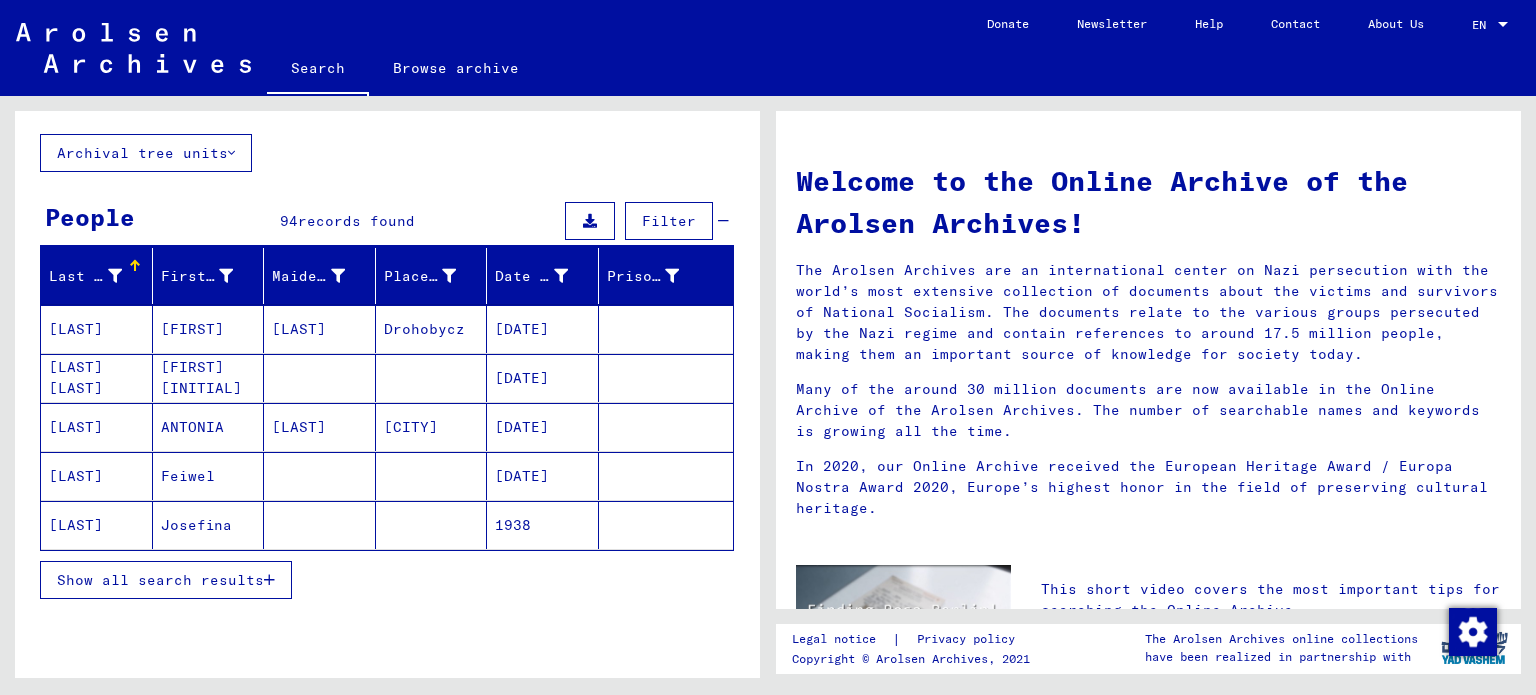 click on "Show all search results" at bounding box center (160, 580) 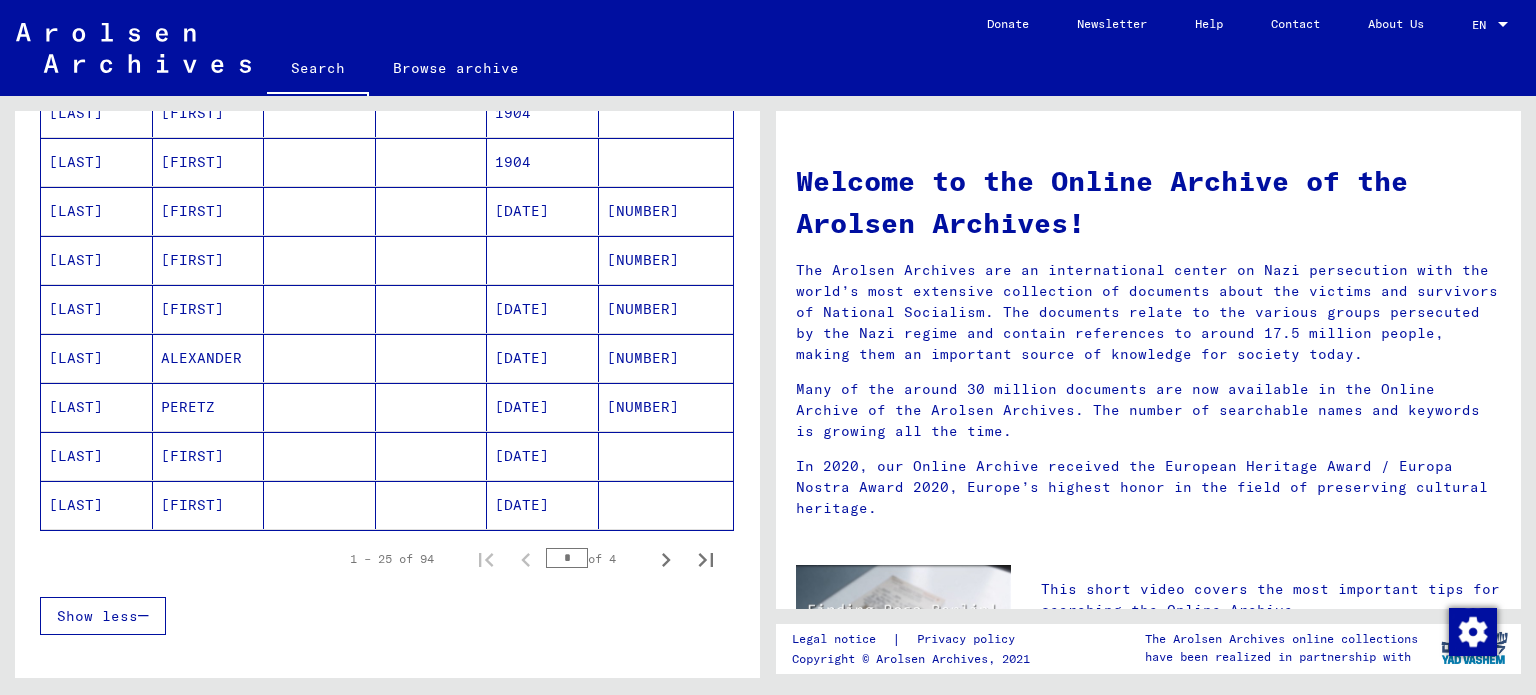 scroll, scrollTop: 1300, scrollLeft: 0, axis: vertical 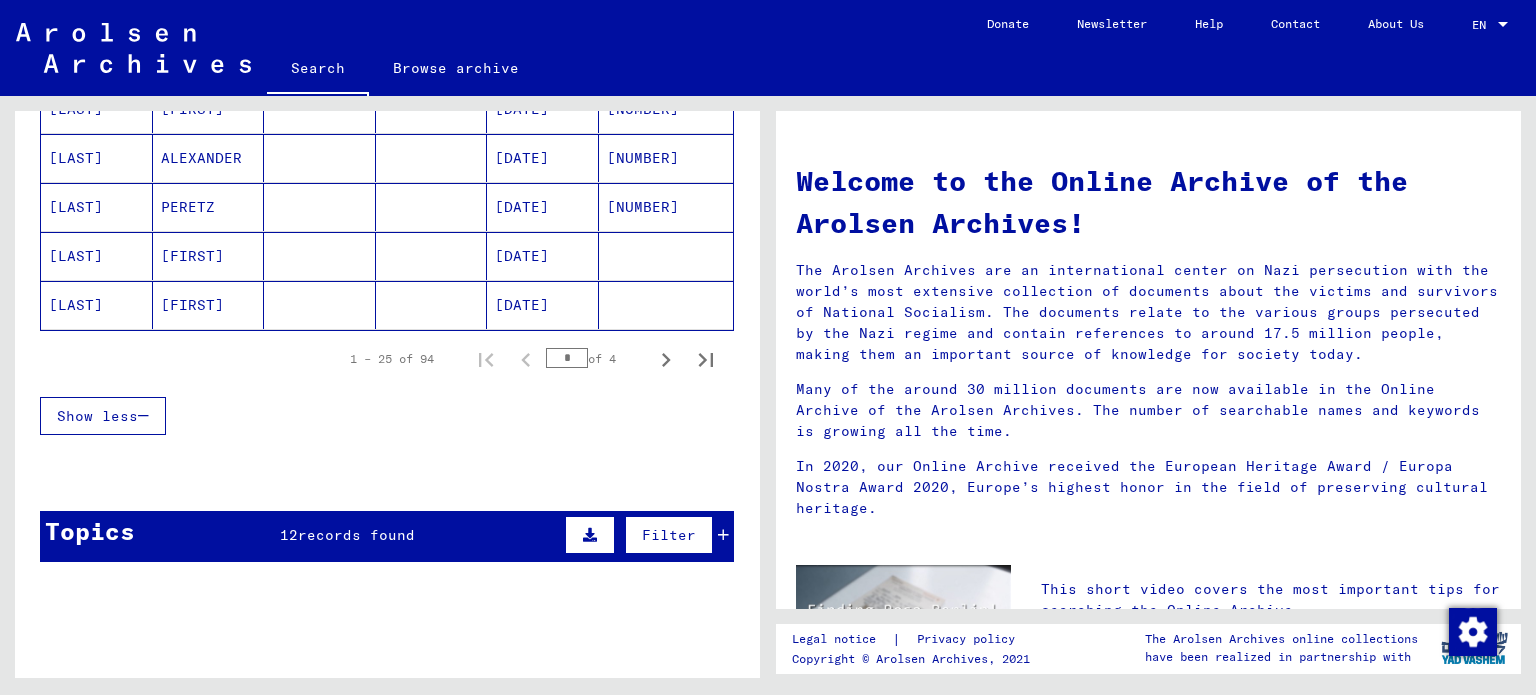 click on "Topics 12  records found  Filter" at bounding box center (387, 536) 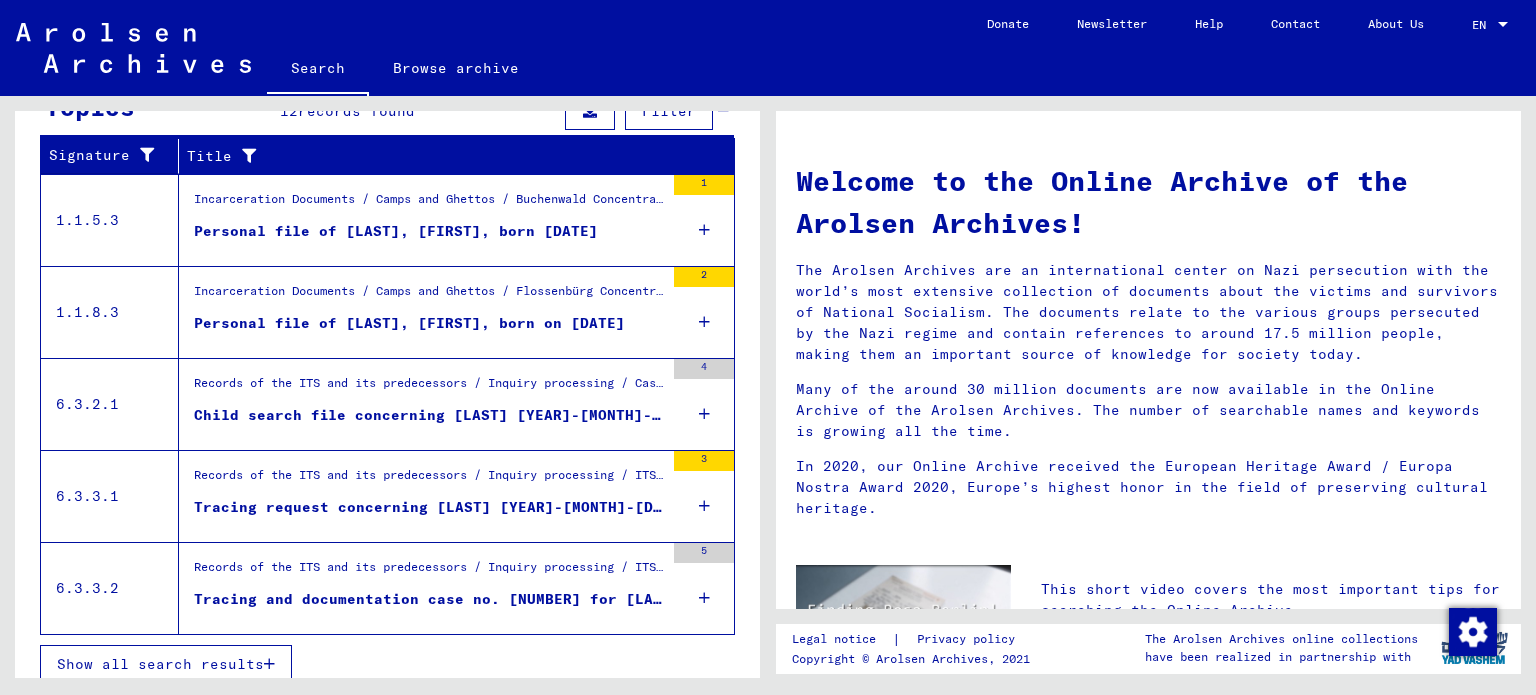 scroll, scrollTop: 1728, scrollLeft: 0, axis: vertical 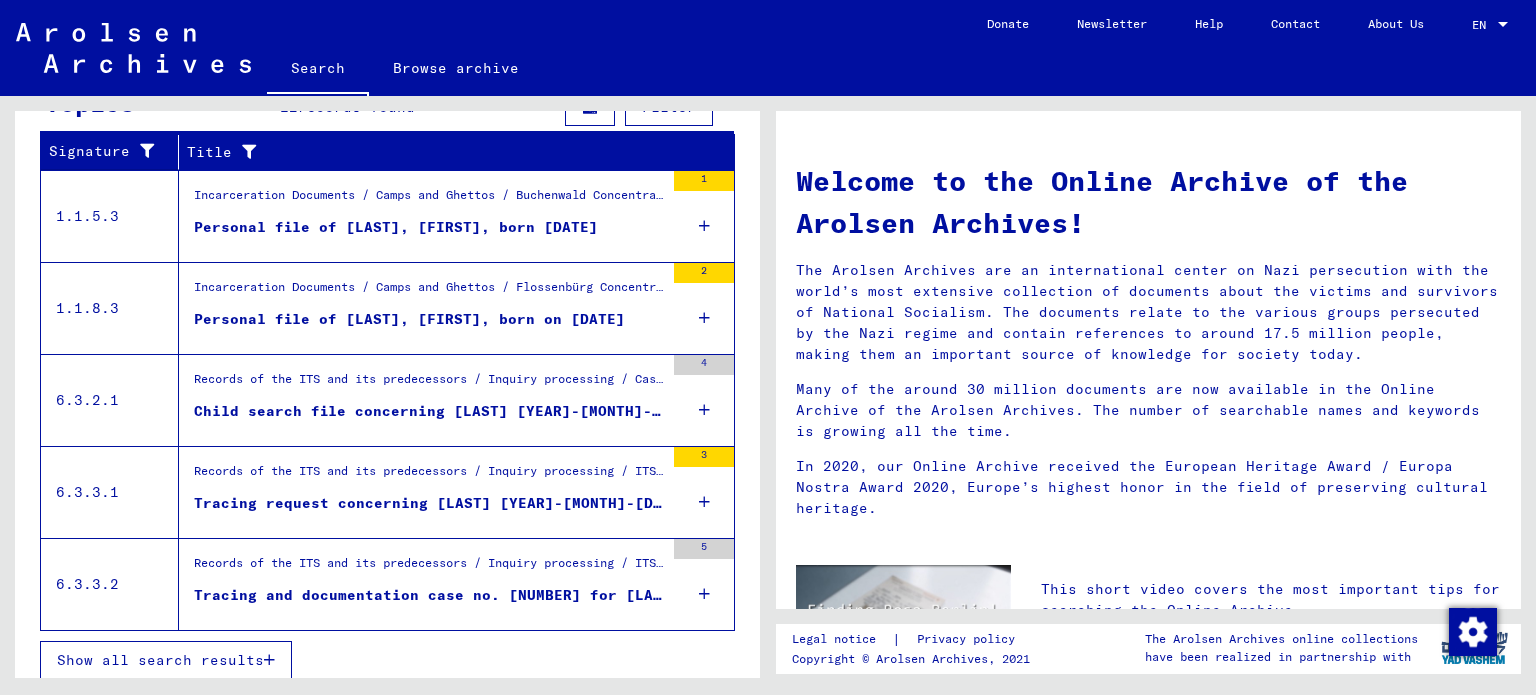 click on "Show all search results" at bounding box center [160, 660] 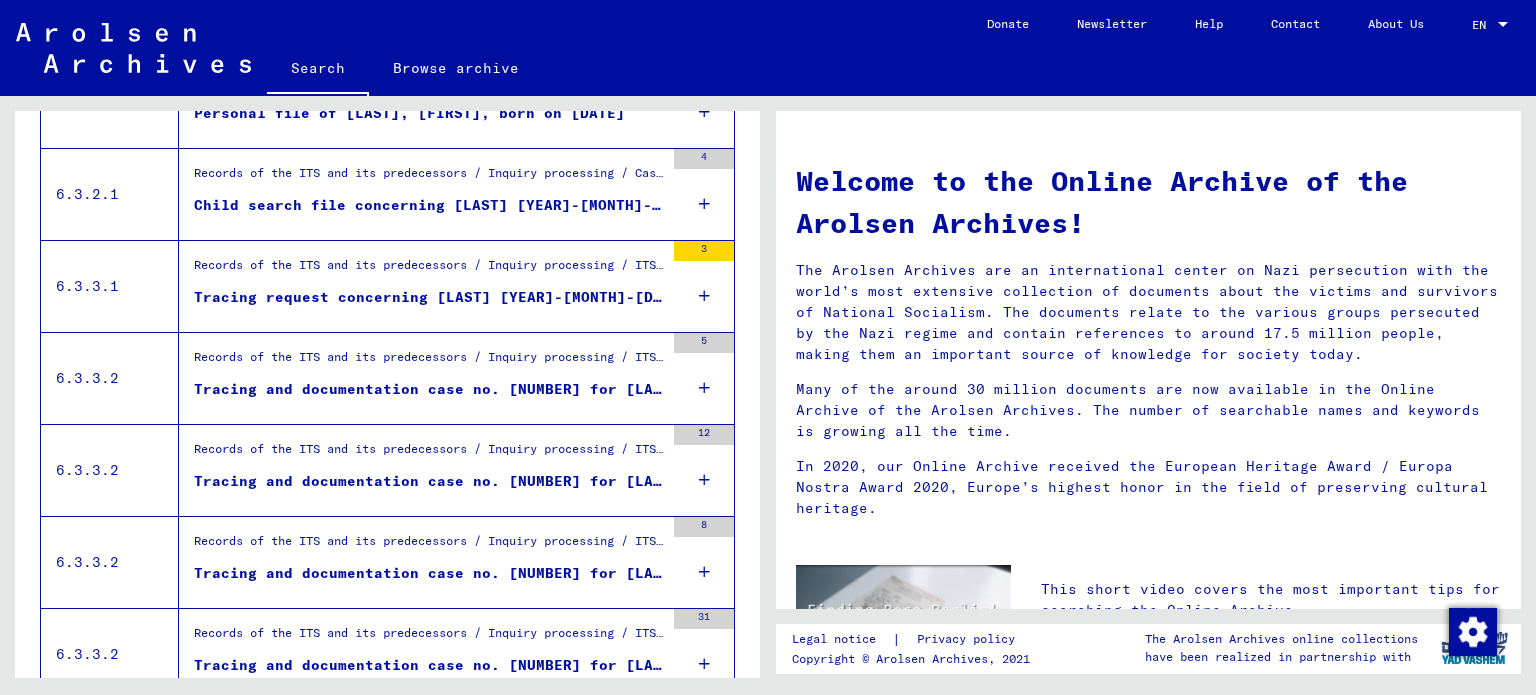 scroll, scrollTop: 437, scrollLeft: 0, axis: vertical 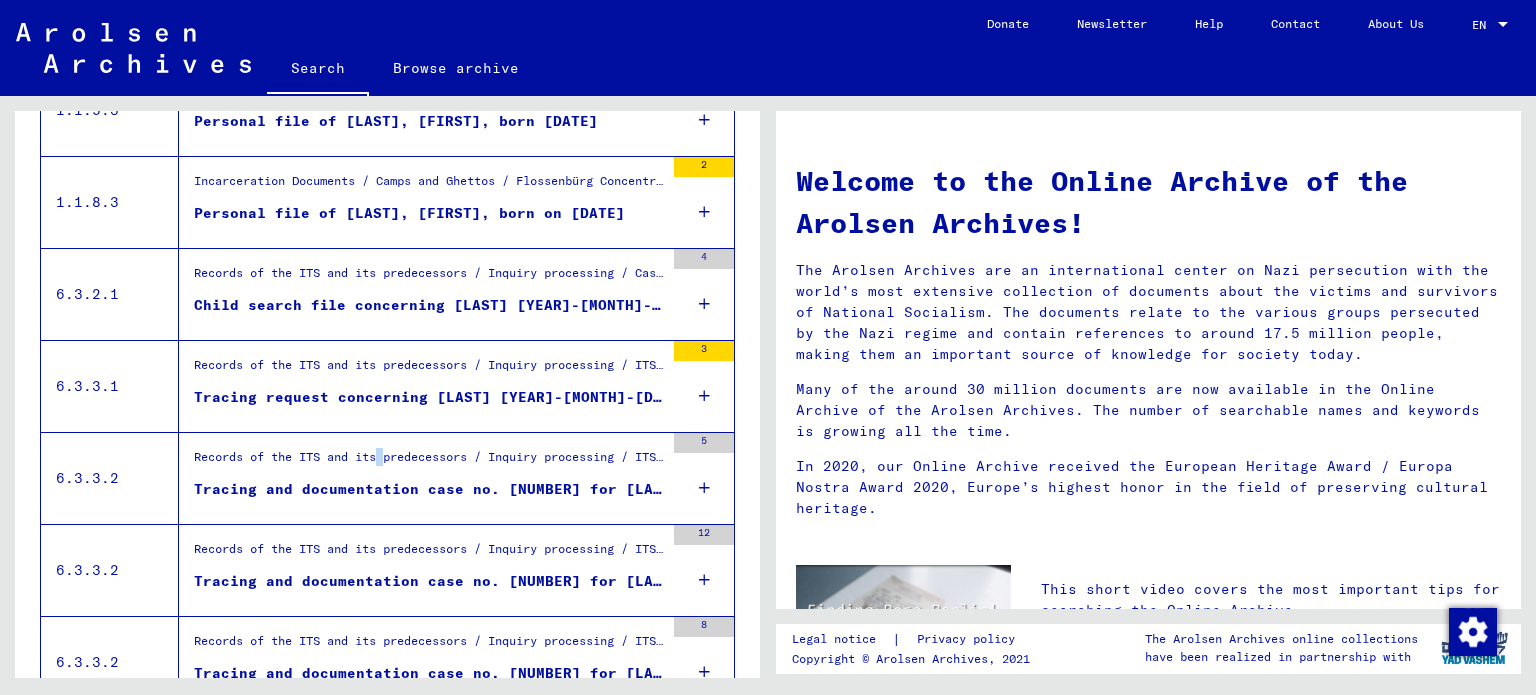 click on "Records of the ITS and its predecessors / Inquiry processing / ITS case files as of 1947 / Repository of T/D cases / Tracing and documentation cases with (T/D) numbers between [NUMBER] and [NUMBER] / Tracing and documentation cases with (T/D) numbers between [NUMBER] and [NUMBER]" at bounding box center [429, 462] 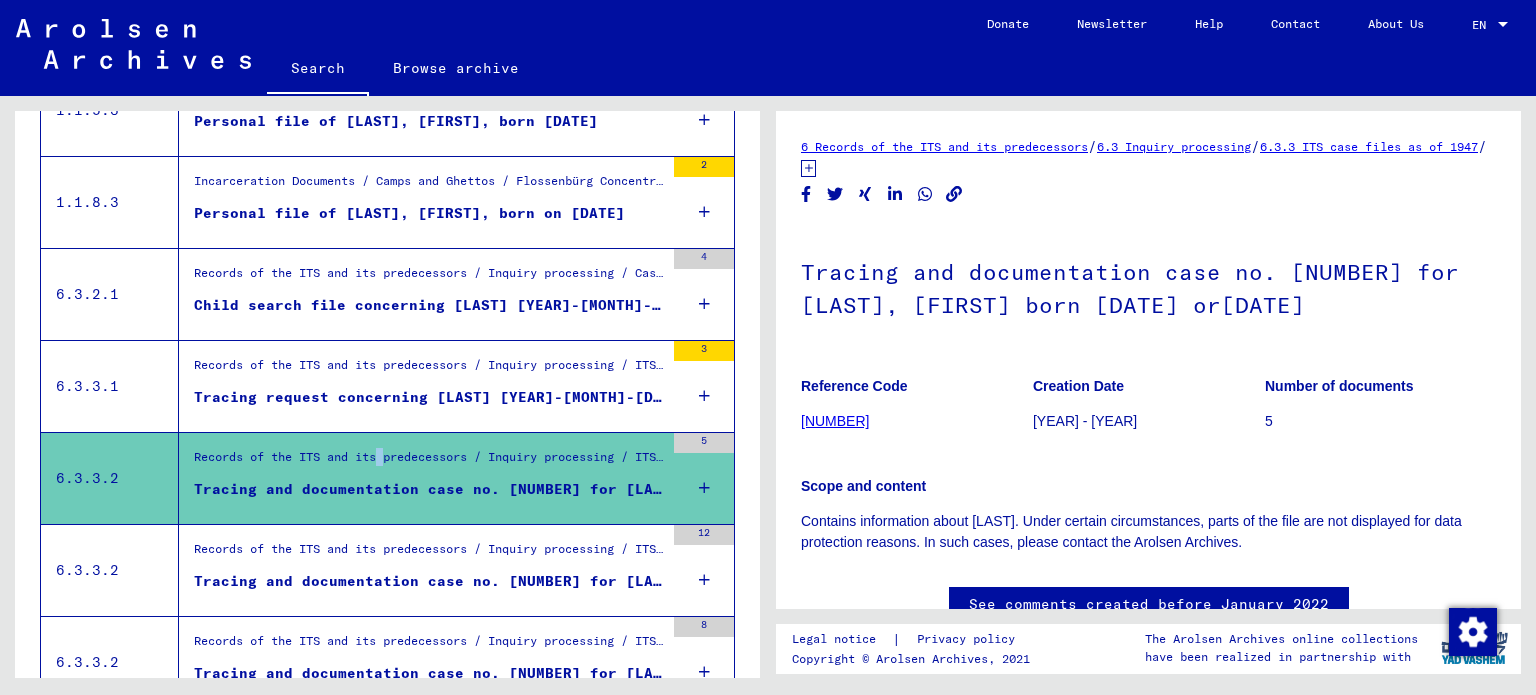 scroll, scrollTop: 439, scrollLeft: 0, axis: vertical 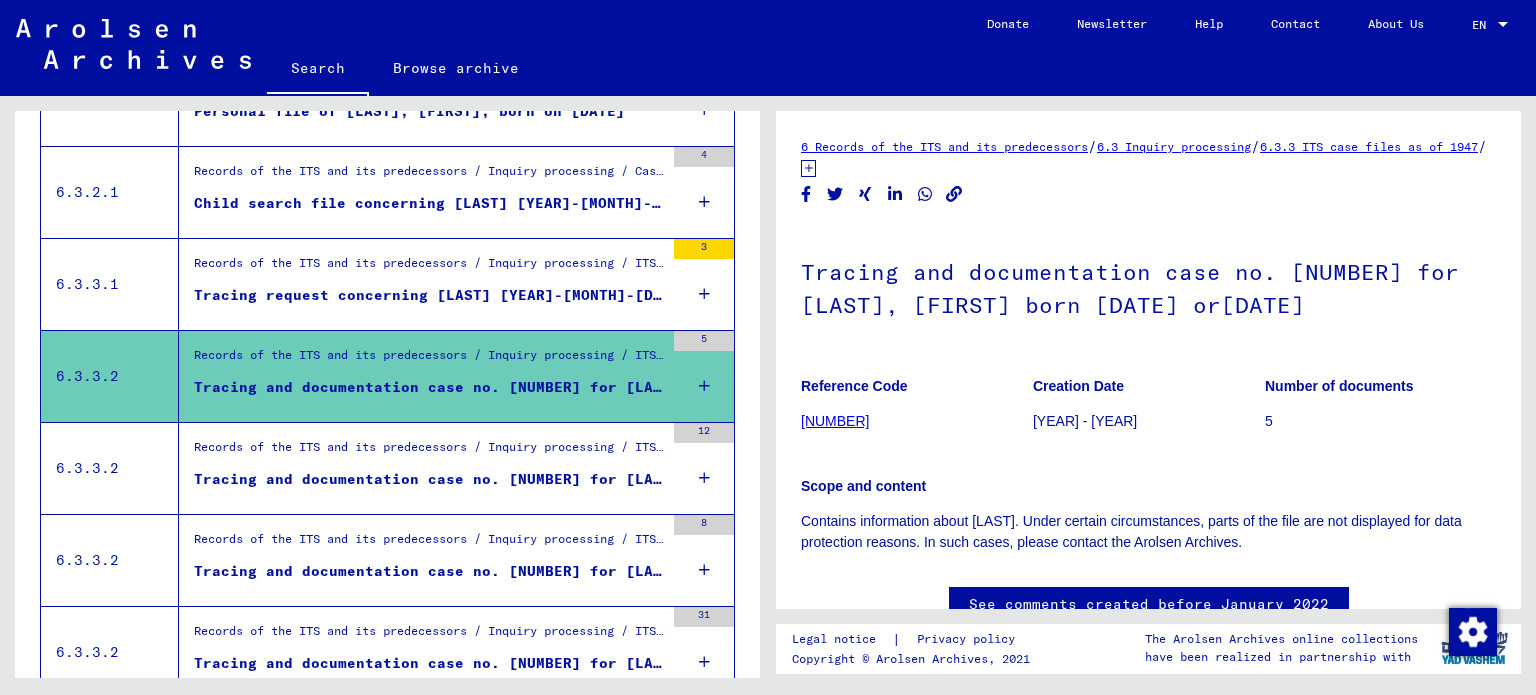 click on "Tracing and documentation case no. [NUMBER] for [LAST], [FIRST] born [DATE] or[DATE]" at bounding box center (429, 479) 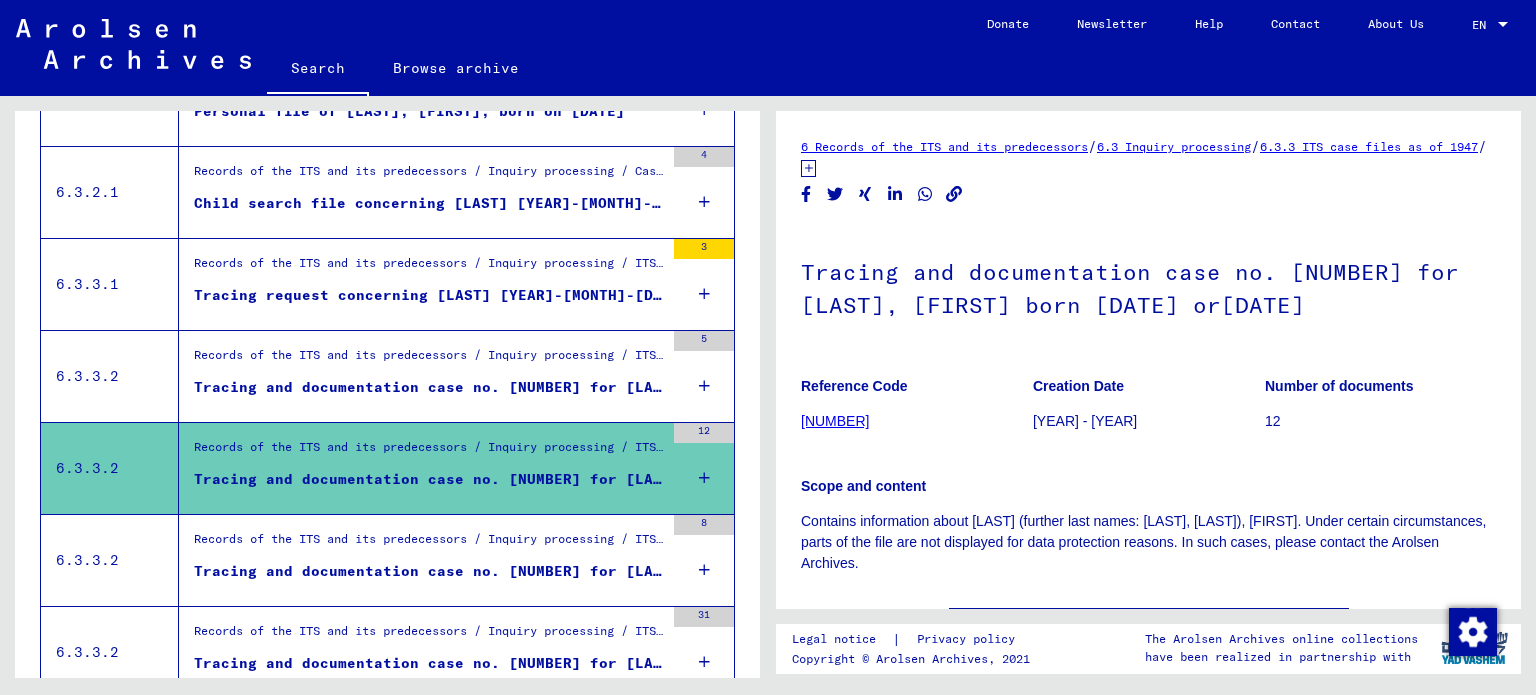 scroll, scrollTop: 0, scrollLeft: 0, axis: both 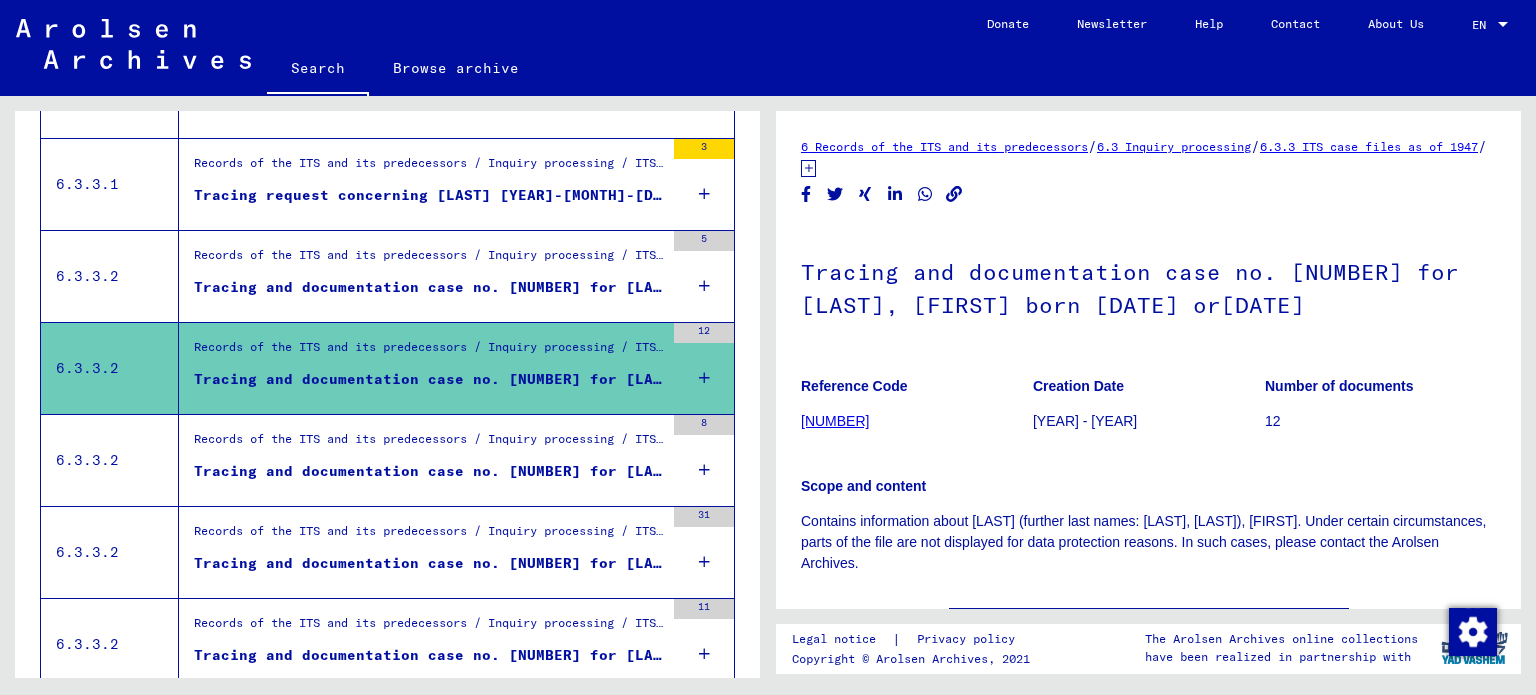 click on "Records of the ITS and its predecessors / Inquiry processing / ITS case files as of 1947 / Repository of T/D cases / Tracing and documentation cases with (T/D) numbers between 1 bis 249.999 / Tracing and documentation cases with (T/D) numbers between 178.500 and 178.999" at bounding box center [429, 444] 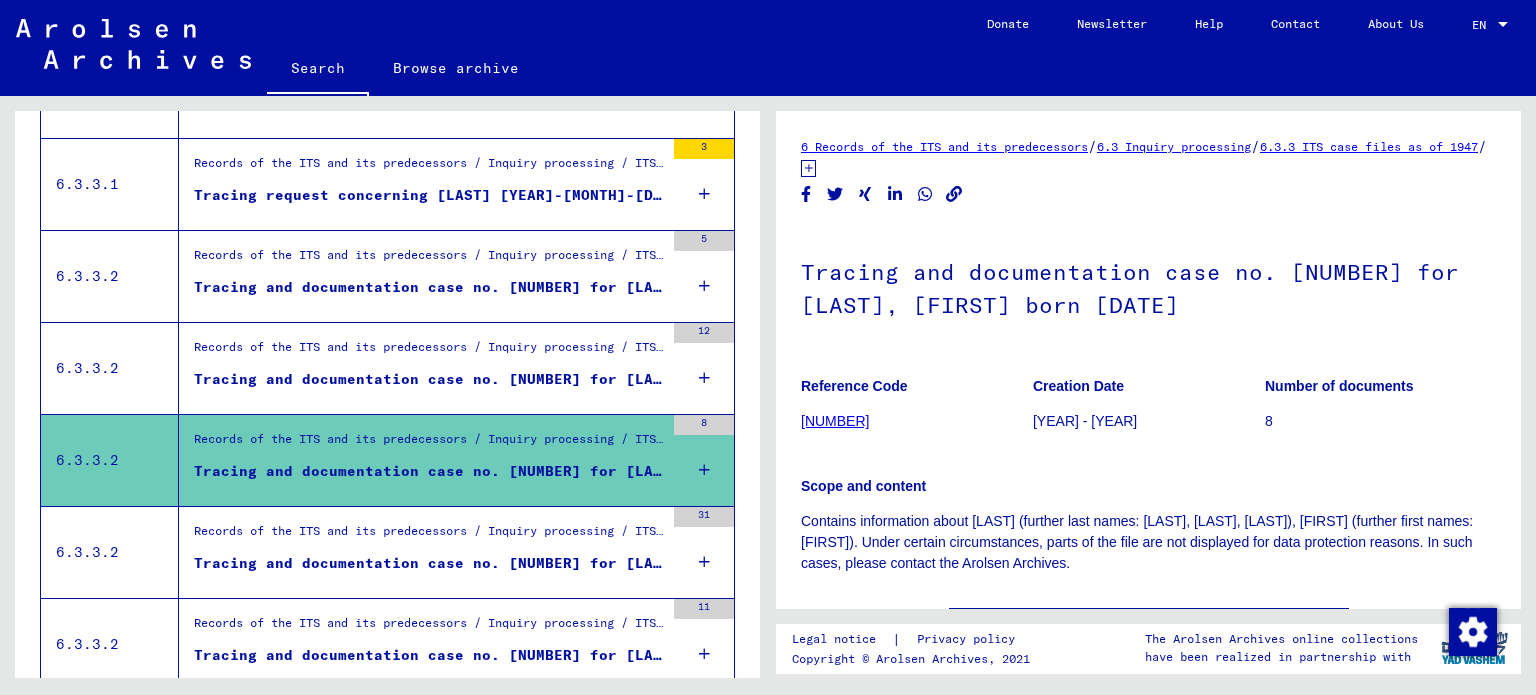 scroll, scrollTop: 0, scrollLeft: 0, axis: both 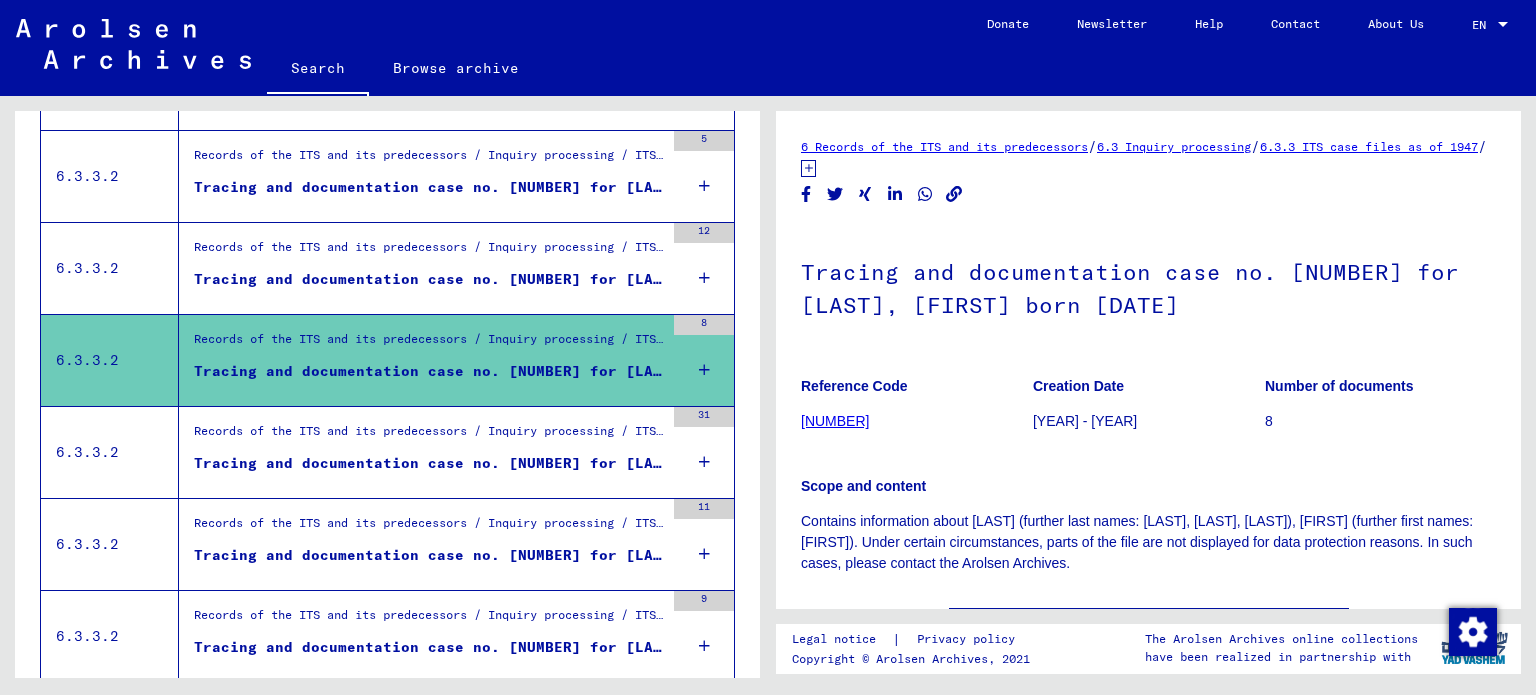 click on "Records of the ITS and its predecessors / Inquiry processing / ITS case files as of 1947 / Repository of T/D cases / Tracing and documentation cases with (T/D) numbers between [NUMBER] and [NUMBER] / Tracing and documentation cases with (T/D) numbers between [NUMBER] and [NUMBER]" at bounding box center (429, 437) 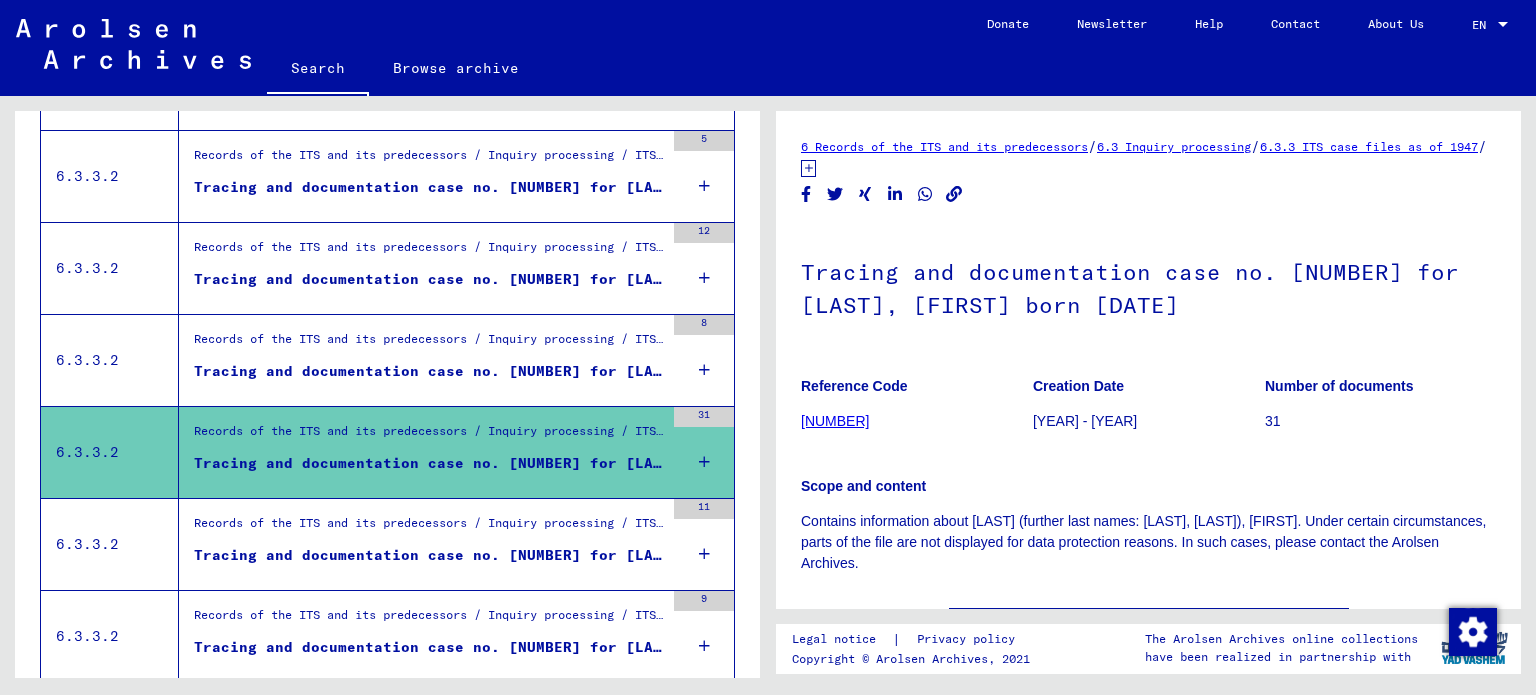 scroll, scrollTop: 0, scrollLeft: 0, axis: both 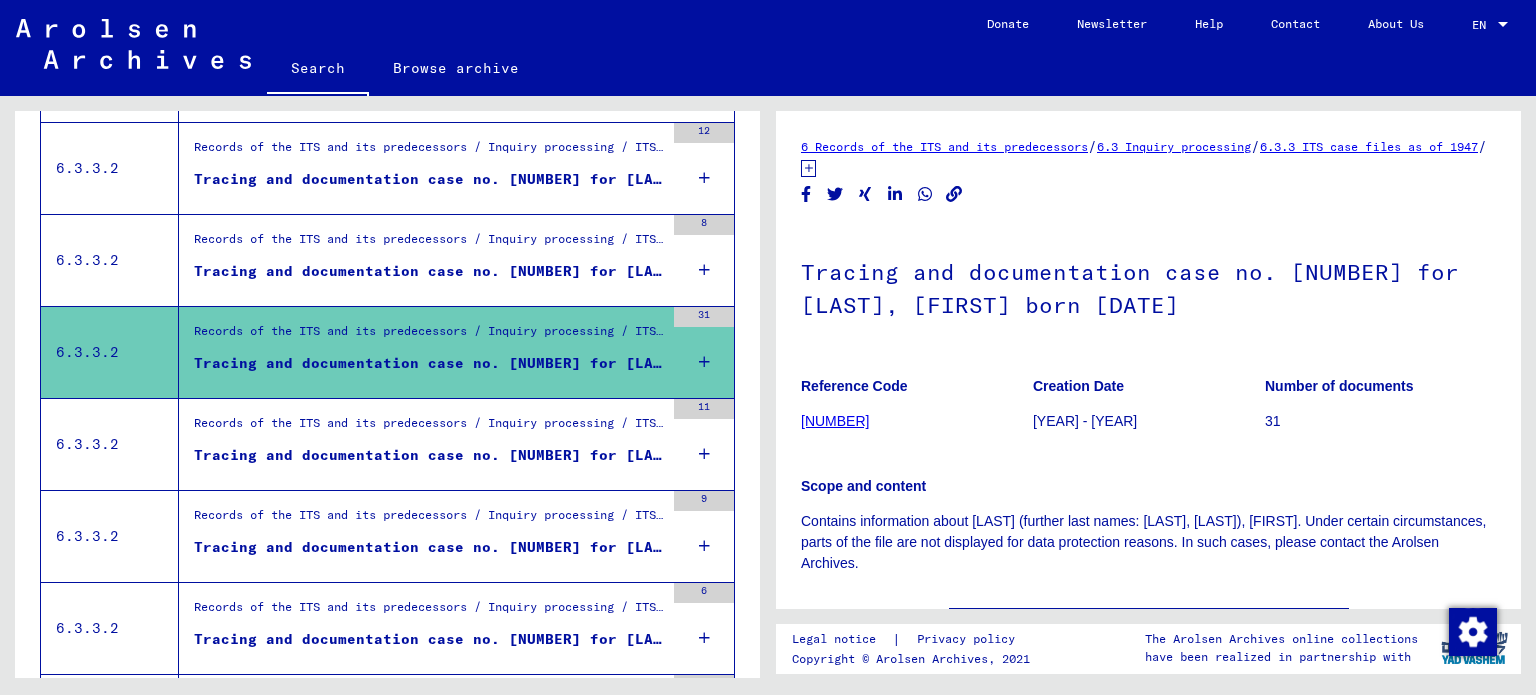 click on "Records of the ITS and its predecessors / Inquiry processing / ITS case files as of 1947 / Repository of T/D cases / Tracing and documentation cases with (T/D) numbers between 250.000 and 499.999 / Tracing and documentation cases with (T/D) numbers between 331.000 and 331.499" at bounding box center [429, 428] 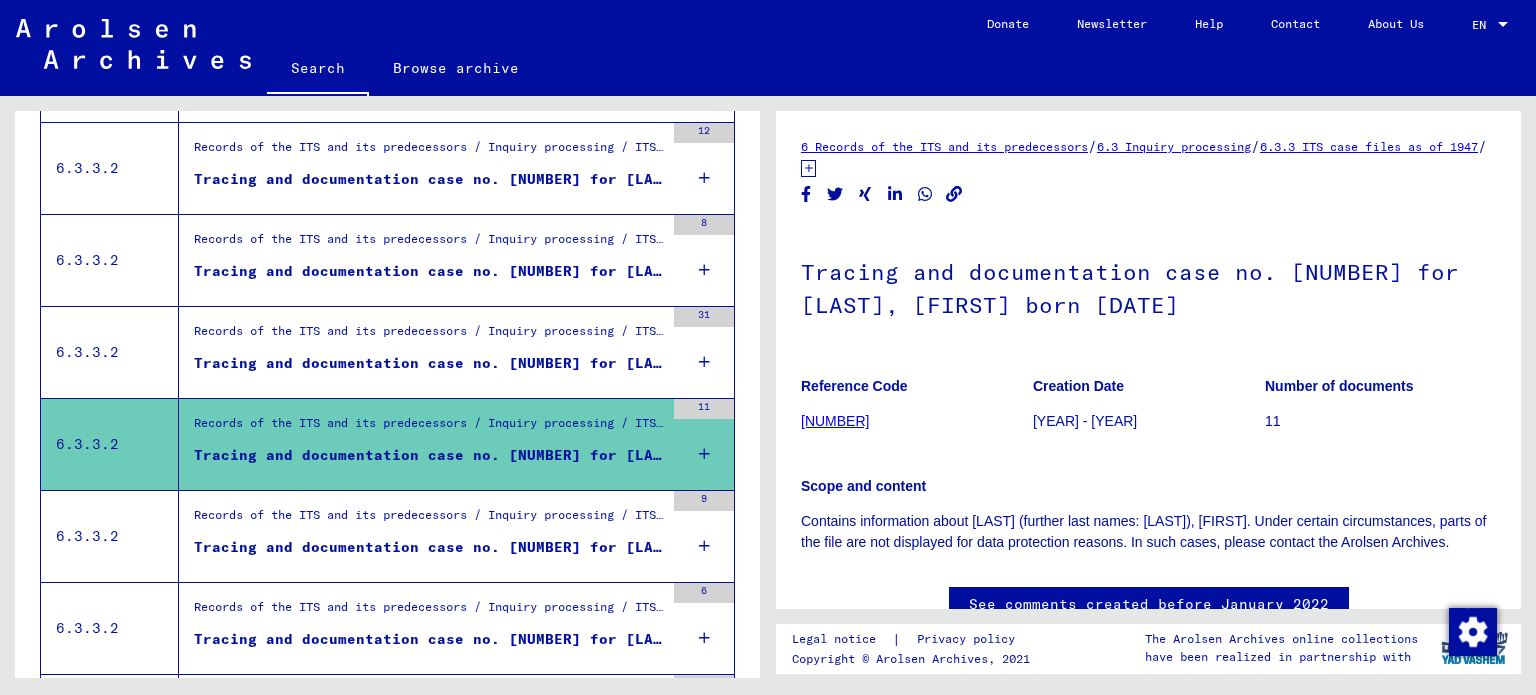 scroll, scrollTop: 0, scrollLeft: 0, axis: both 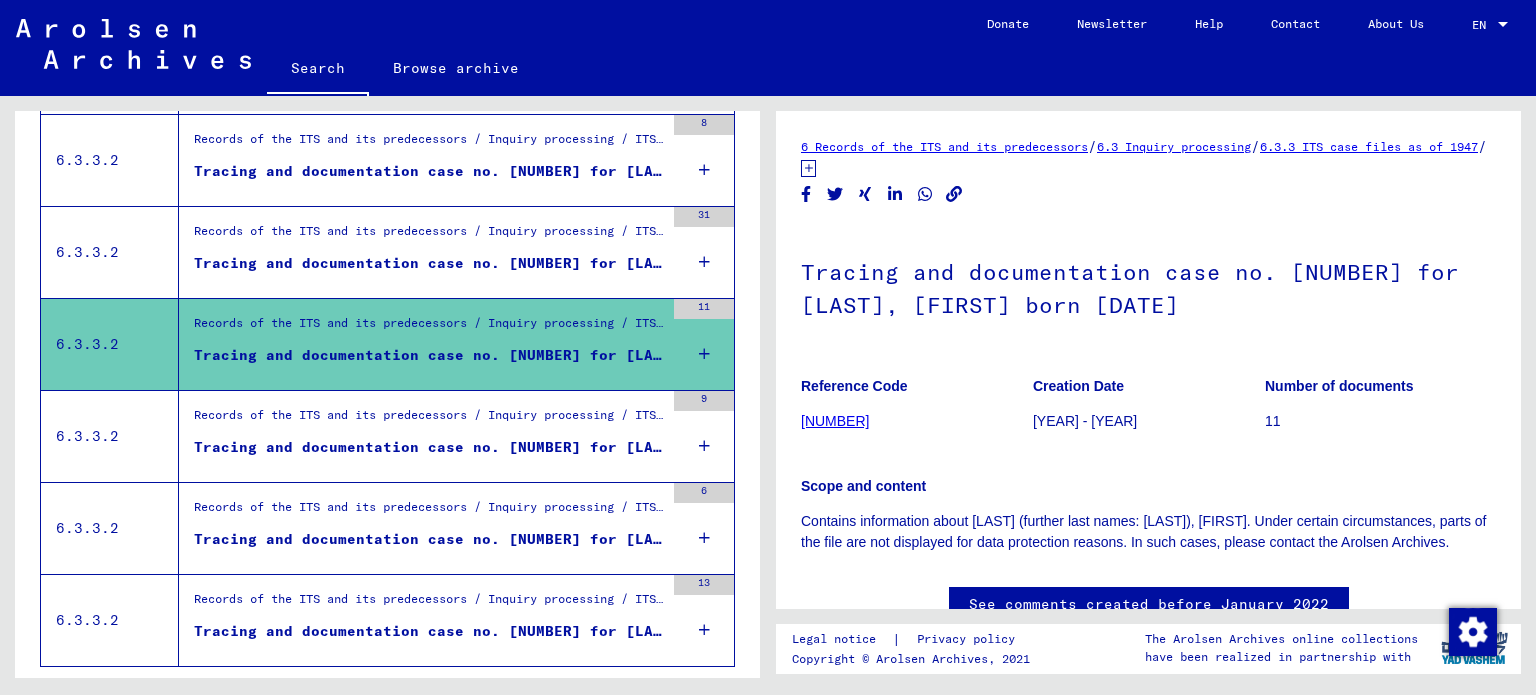 click on "Tracing and documentation case no. [NUMBER] for [LAST], [FIRST] born [DATE]" at bounding box center [429, 447] 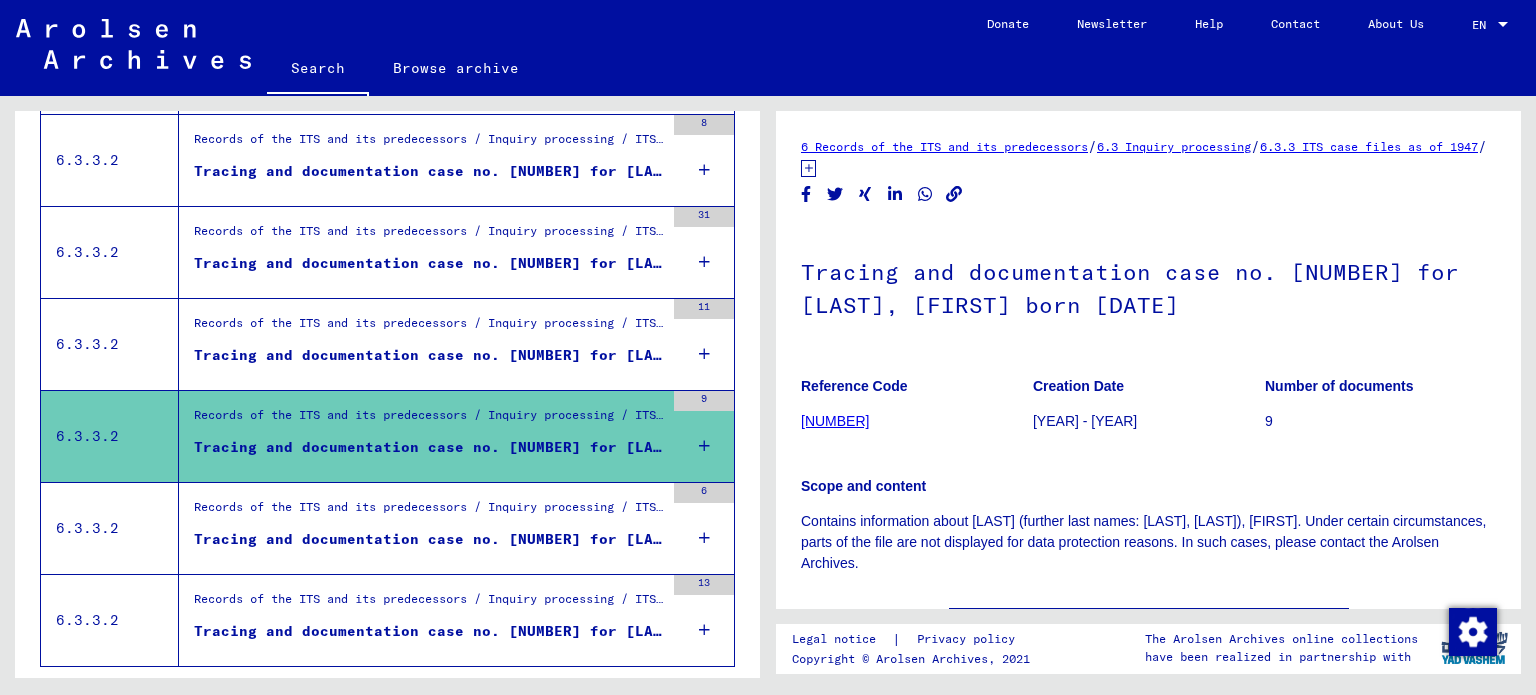 scroll, scrollTop: 0, scrollLeft: 0, axis: both 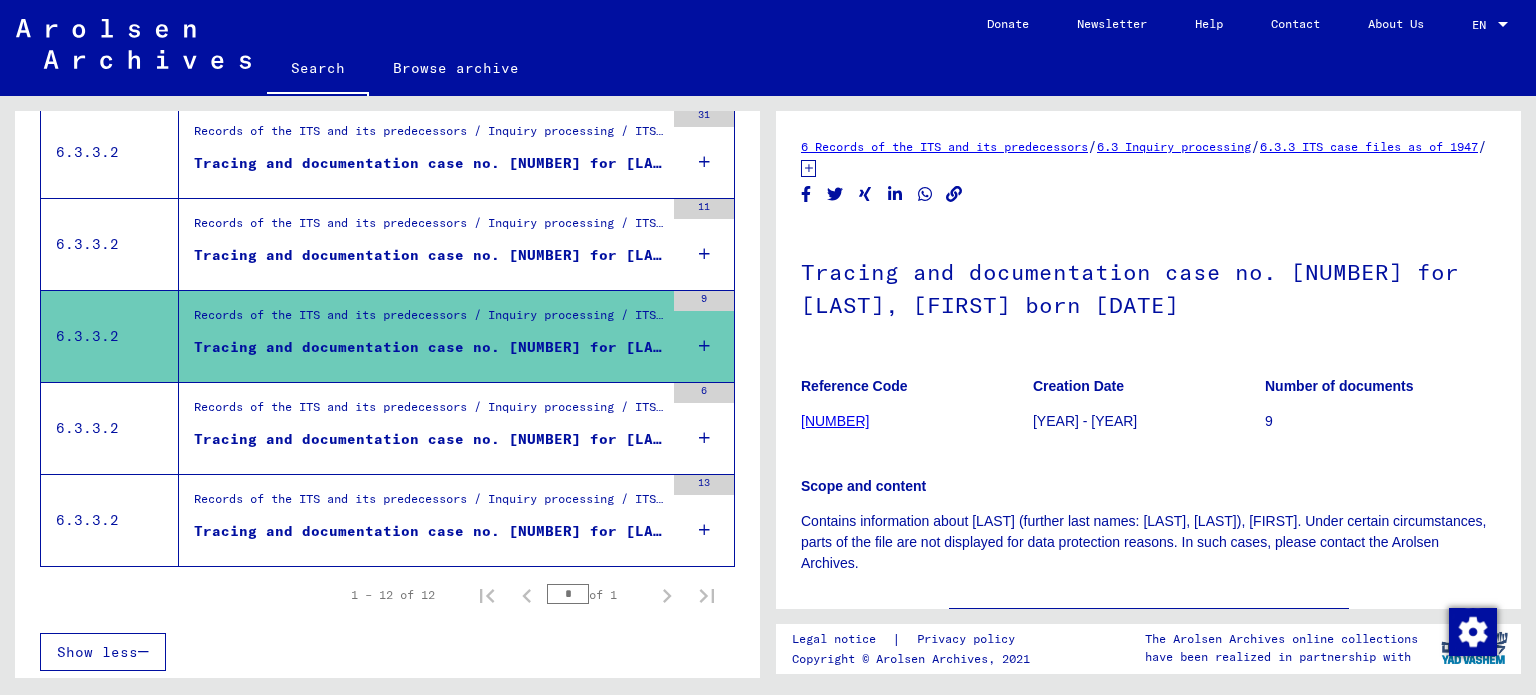 click on "Tracing and documentation case no. [NUMBER] for [LAST], [FIRST] born [DATE]" at bounding box center [429, 439] 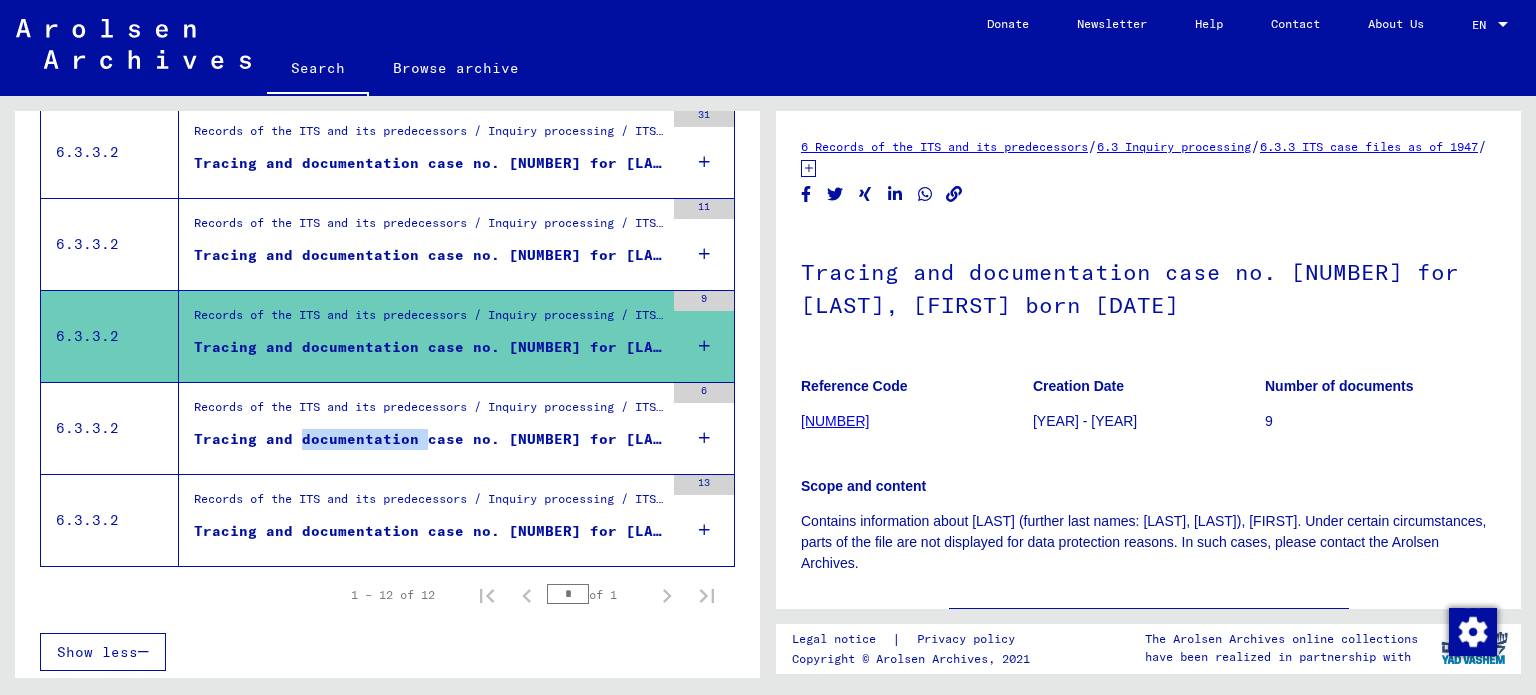 click on "Tracing and documentation case no. [NUMBER] for [LAST], [FIRST] born [DATE]" at bounding box center [429, 439] 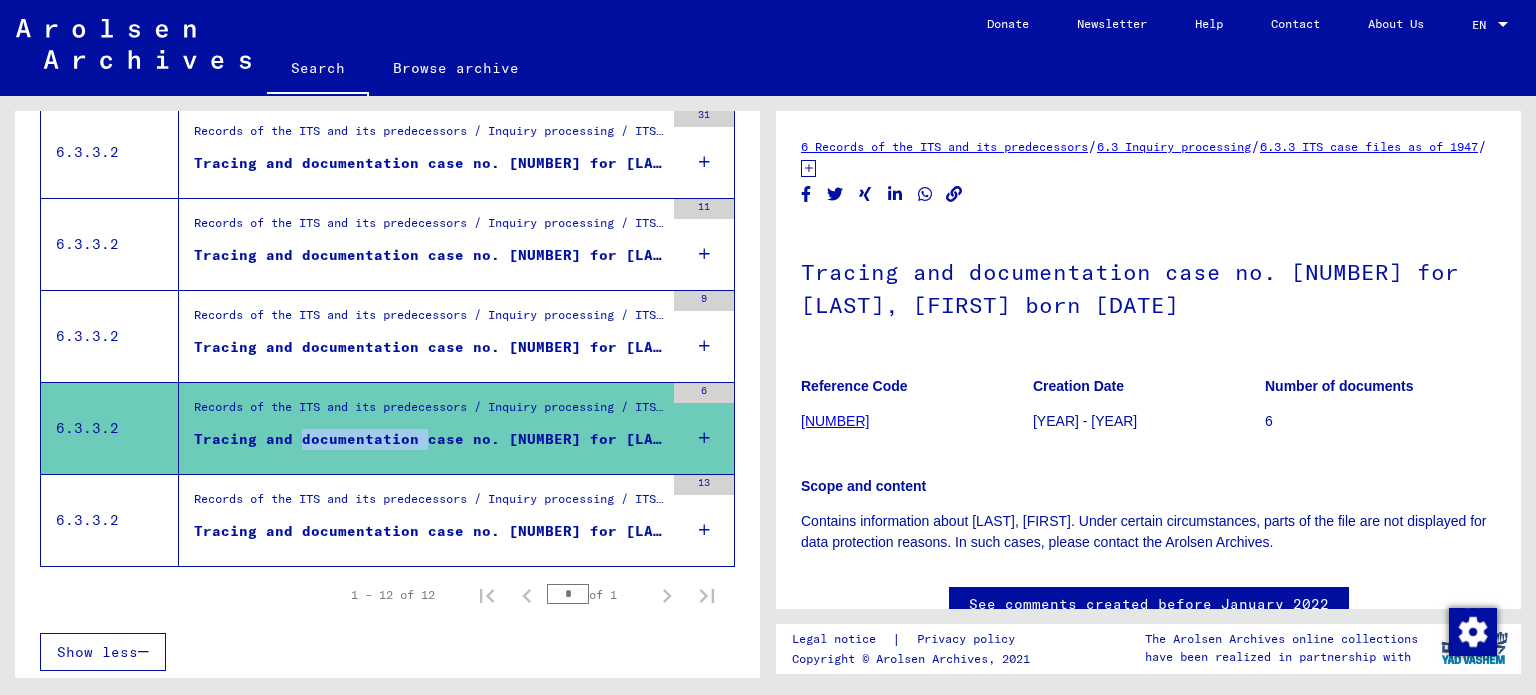 scroll, scrollTop: 0, scrollLeft: 0, axis: both 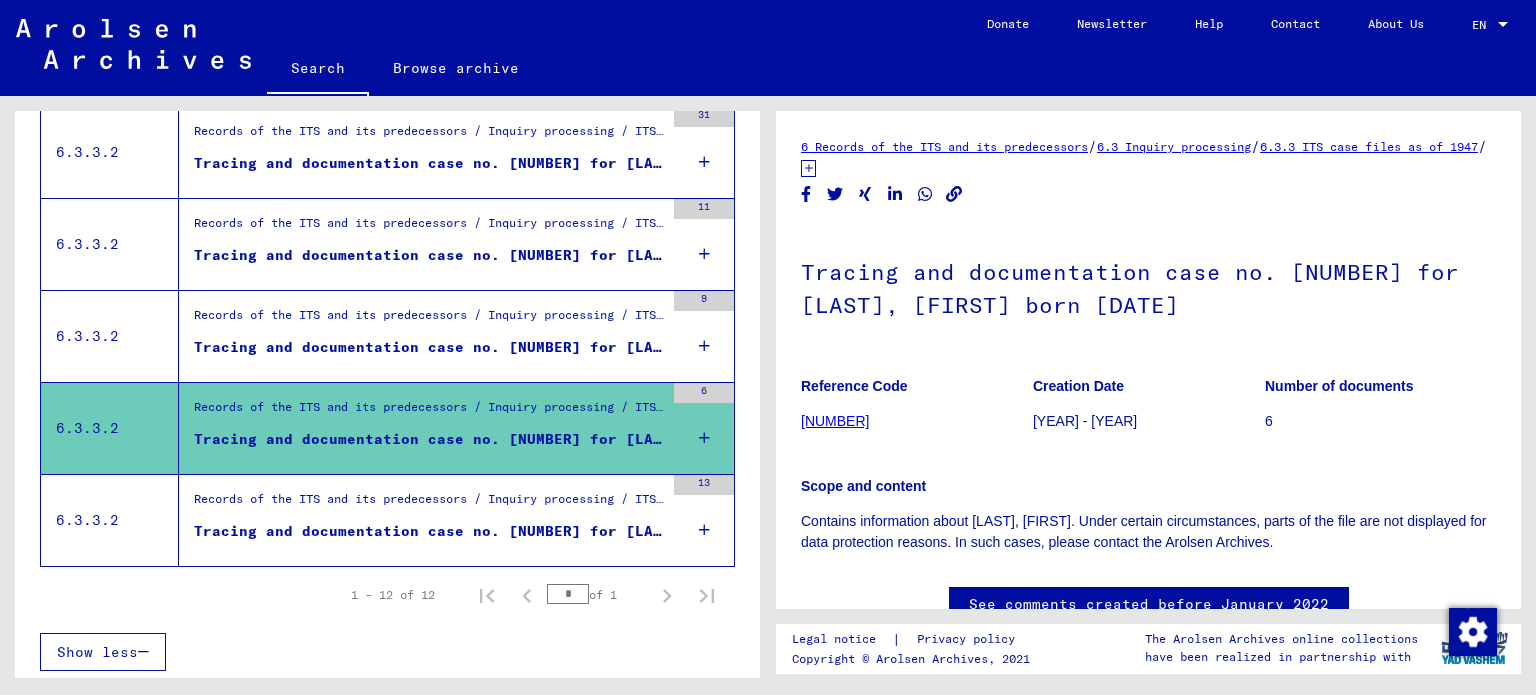 click on "Records of the ITS and its predecessors / Inquiry processing / ITS case files as of 1947 / Repository of T/D cases / Tracing and documentation cases with (T/D) numbers between 750.000 and 999.999 / Tracing and documentation cases with (T/D) numbers between 975.500 and 975.999" at bounding box center [429, 504] 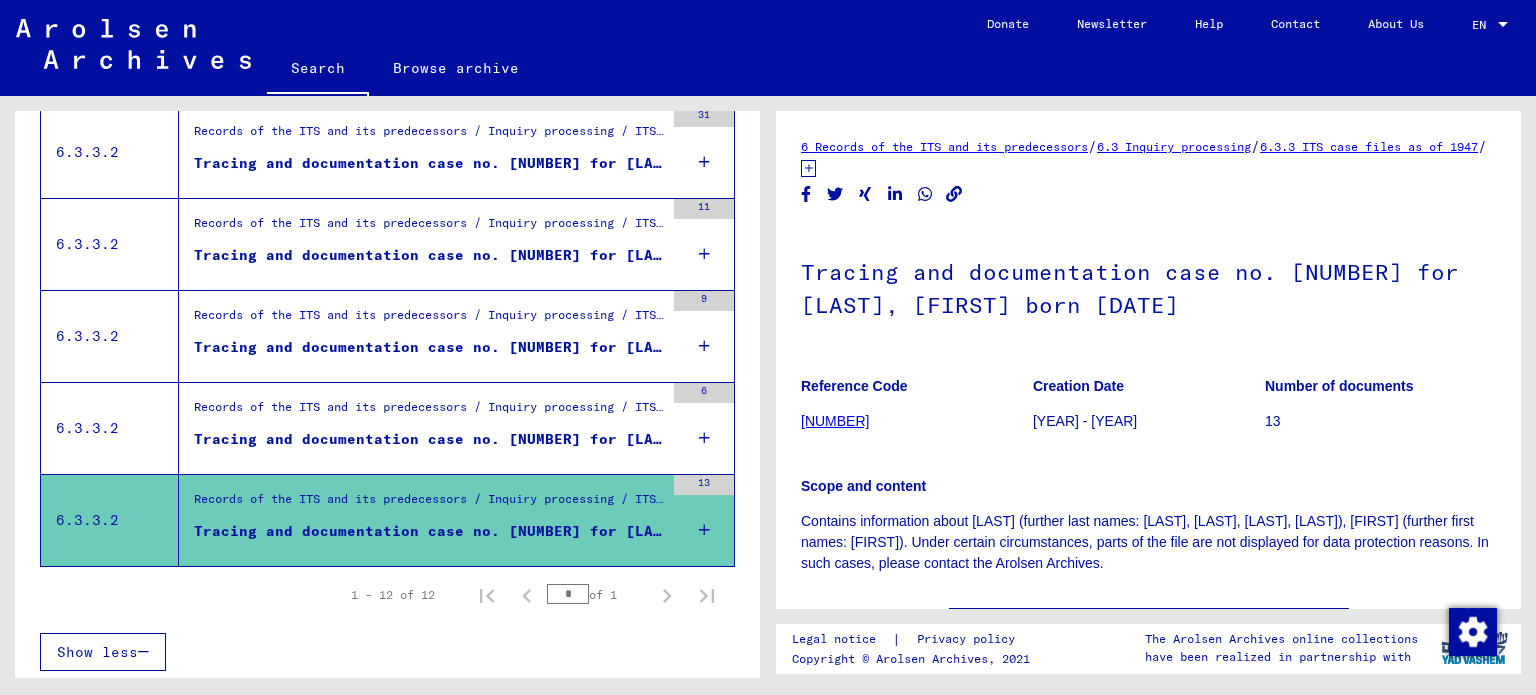 scroll, scrollTop: 0, scrollLeft: 0, axis: both 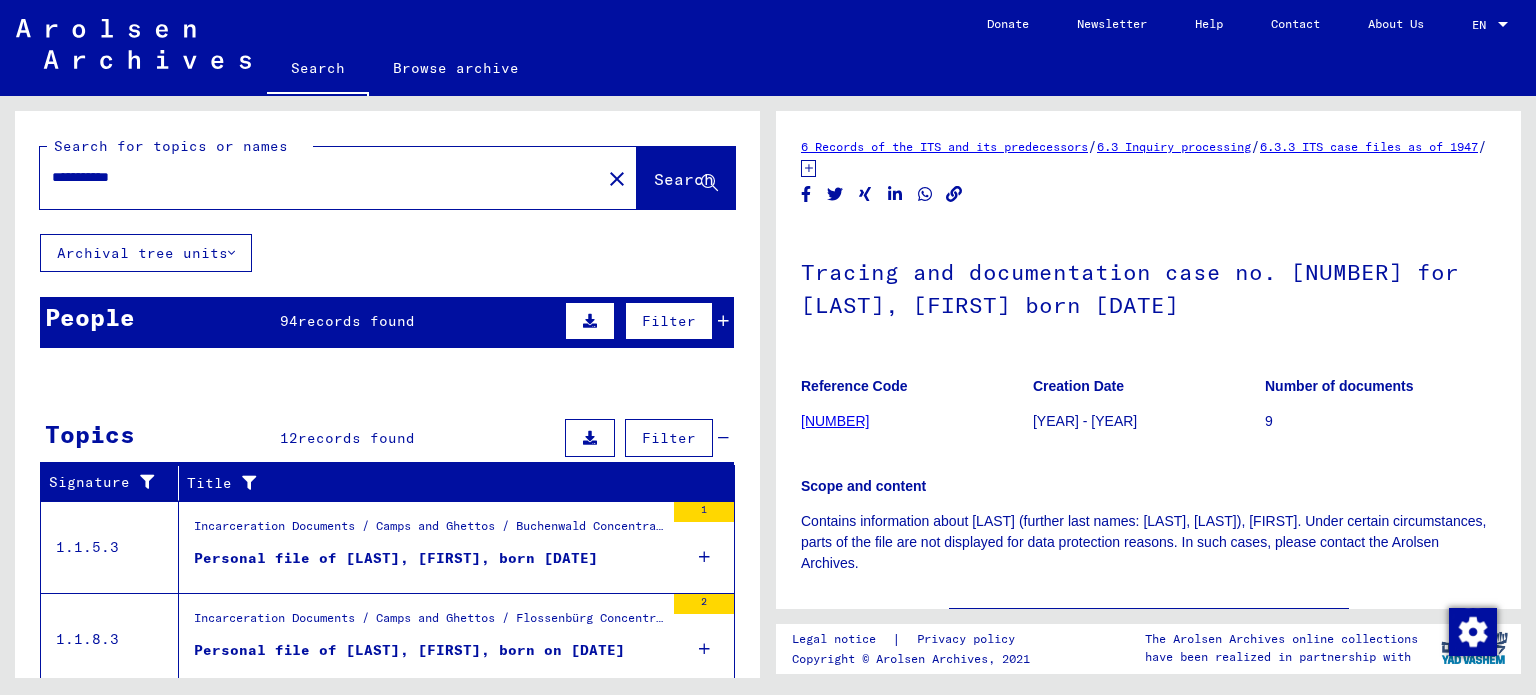 click on "People [NUMBER] records found Filter" at bounding box center [387, 322] 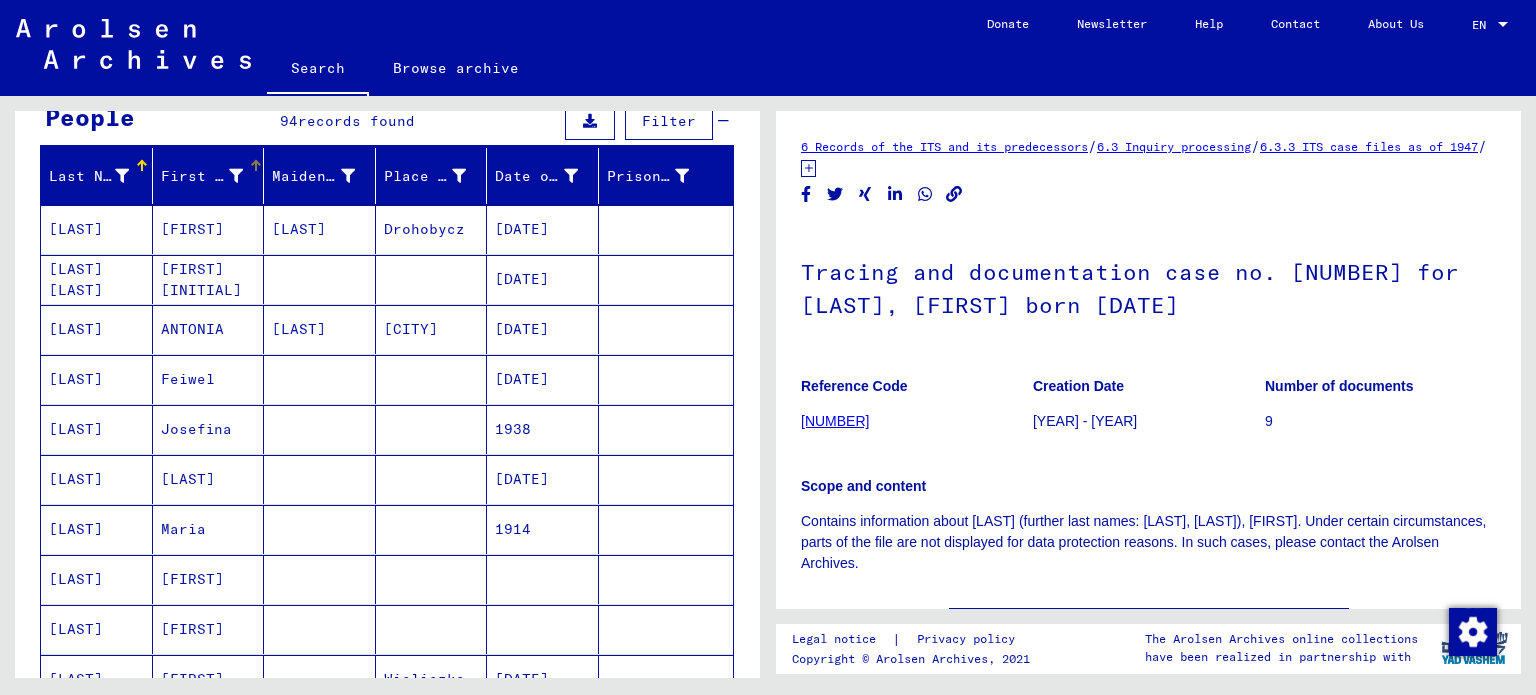 click on "First Name" at bounding box center [202, 176] 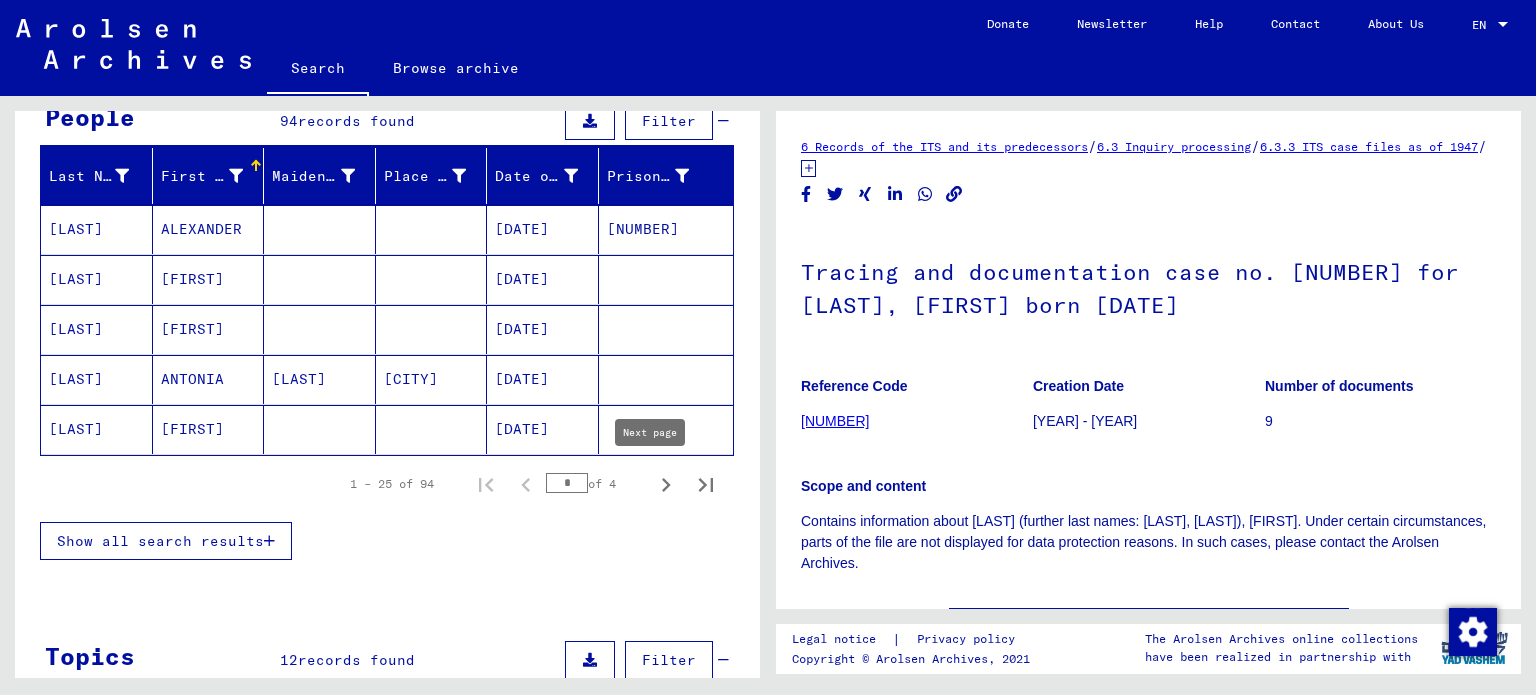click 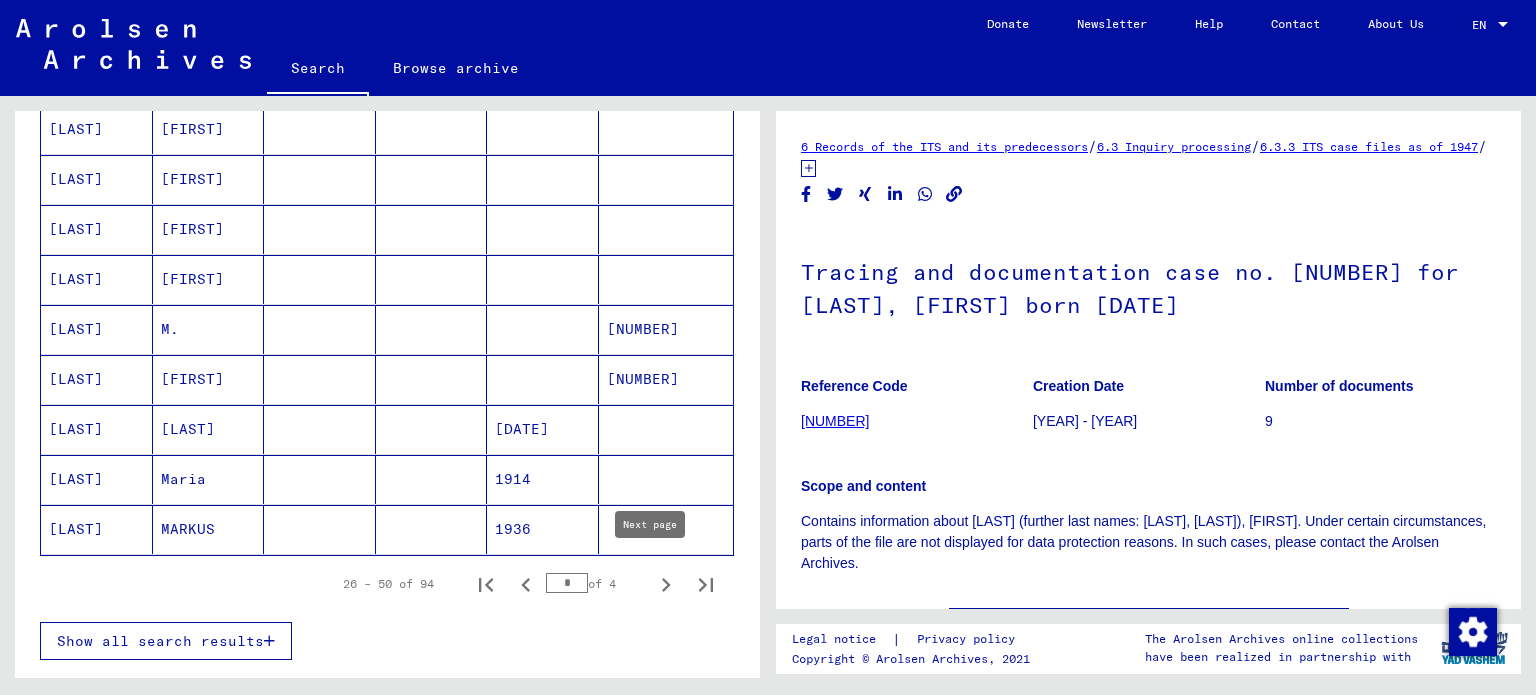 click 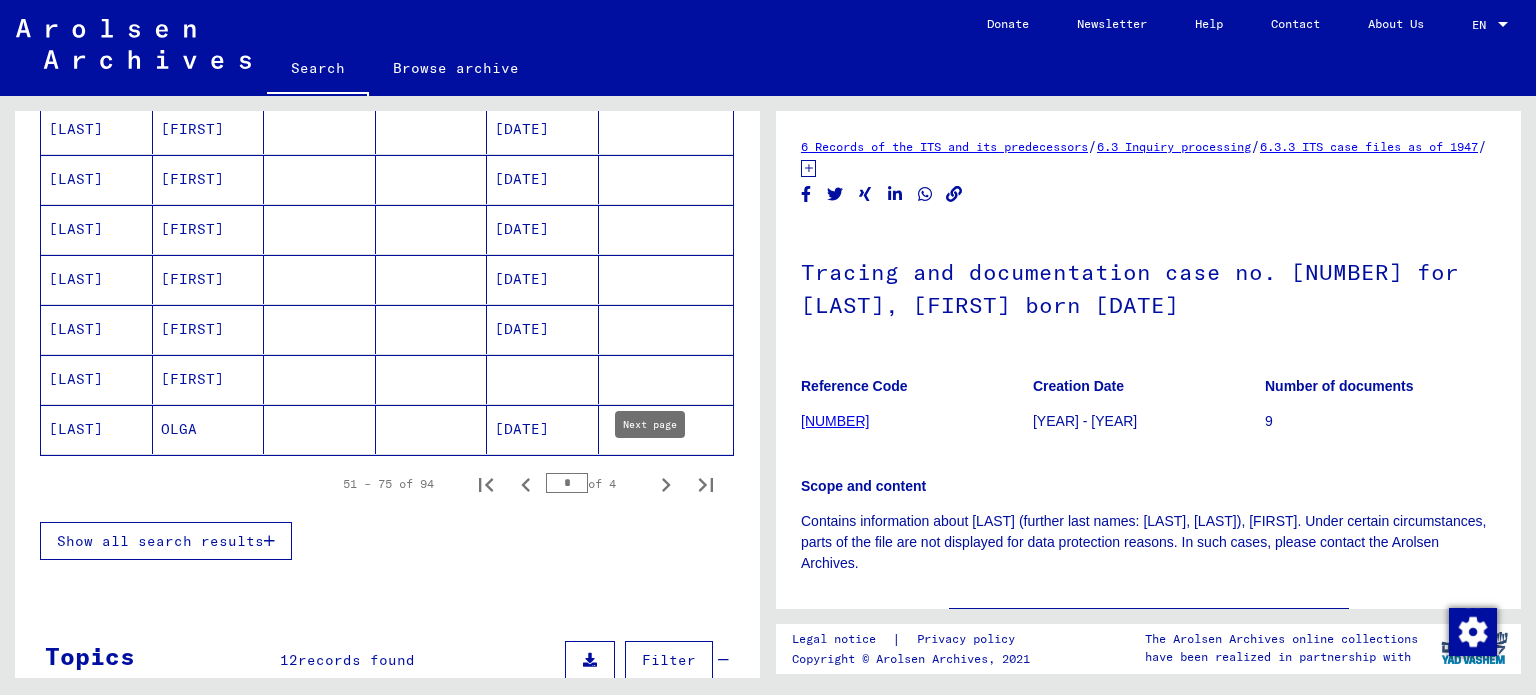 click 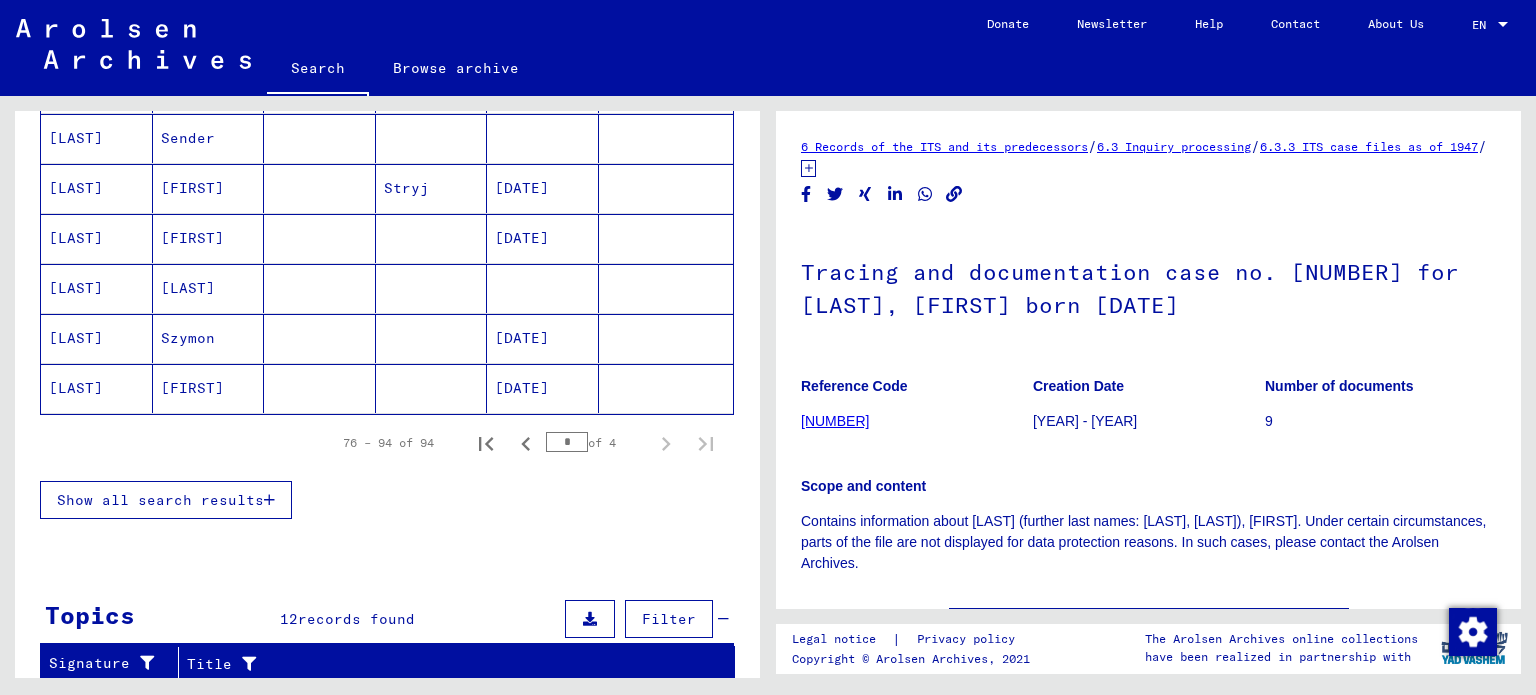 scroll, scrollTop: 1000, scrollLeft: 0, axis: vertical 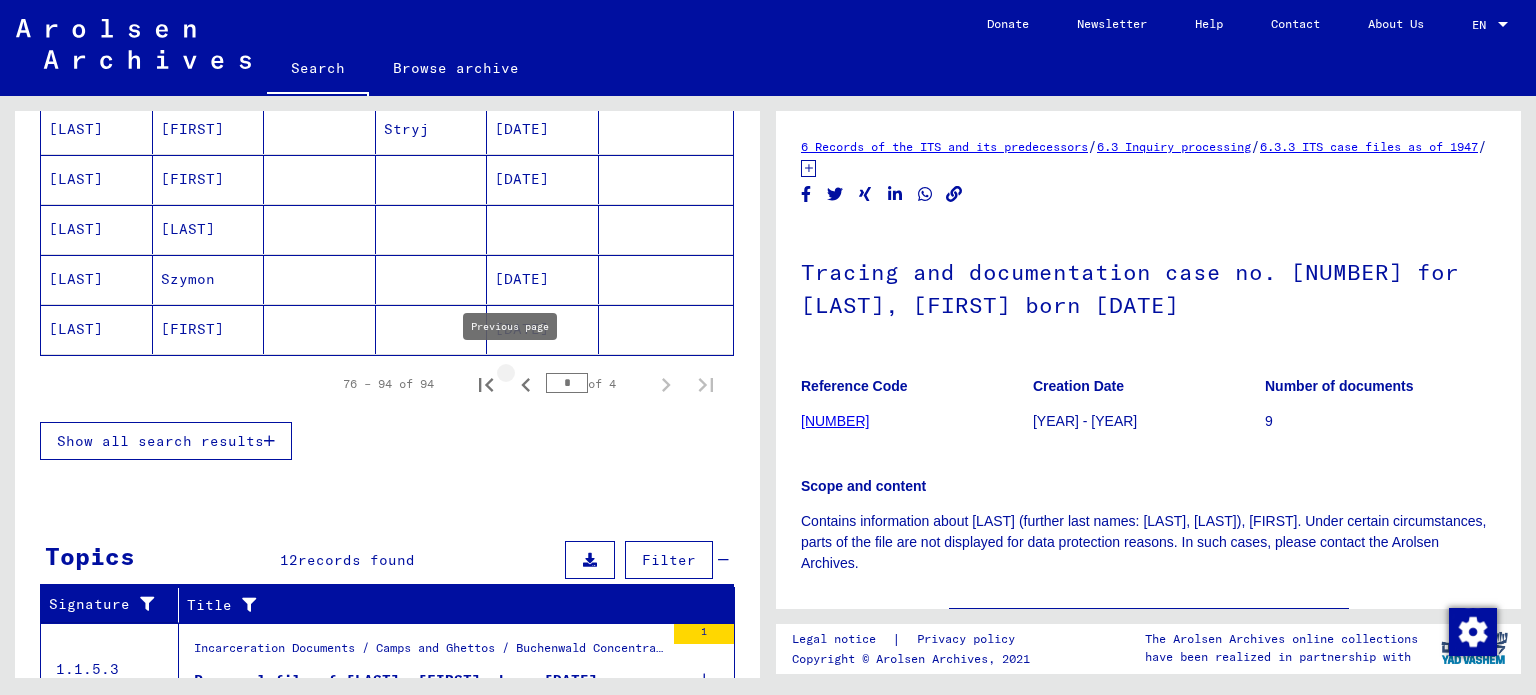 click 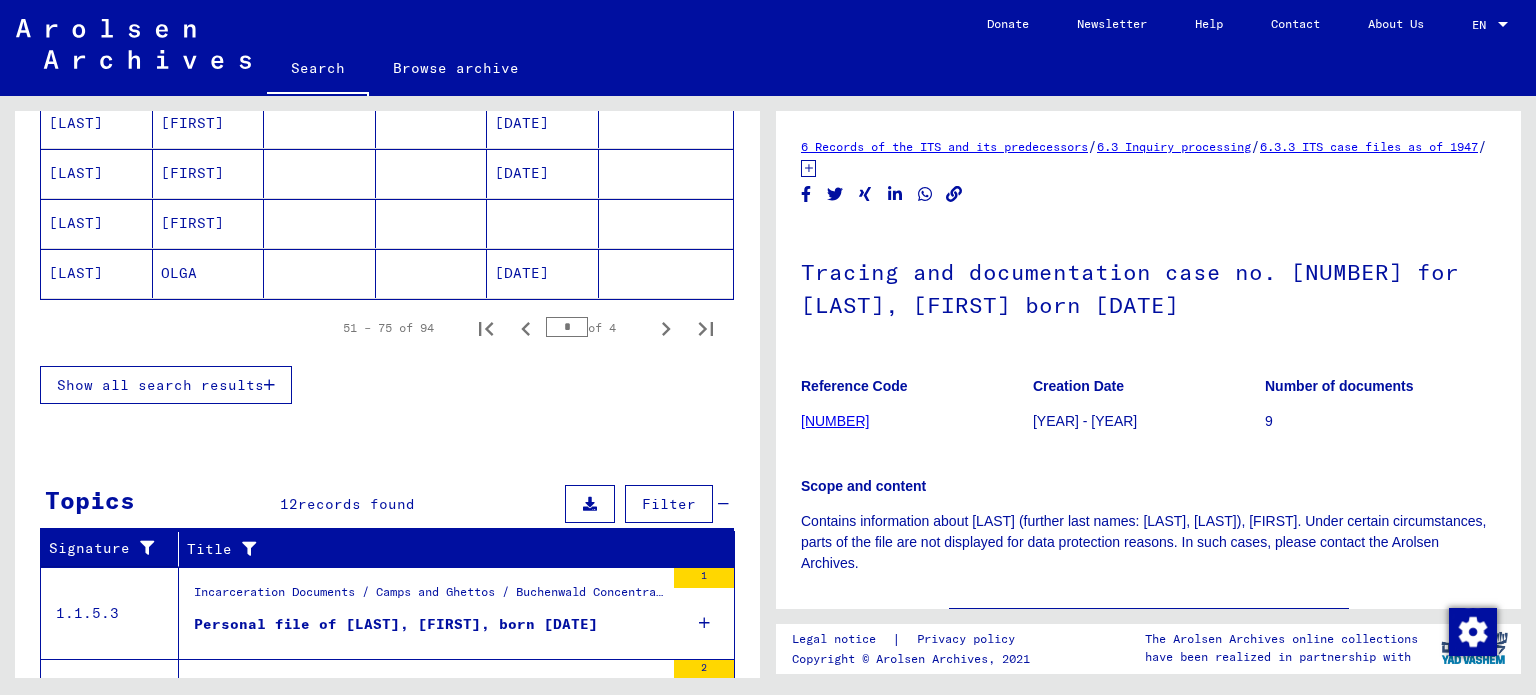 scroll, scrollTop: 1400, scrollLeft: 0, axis: vertical 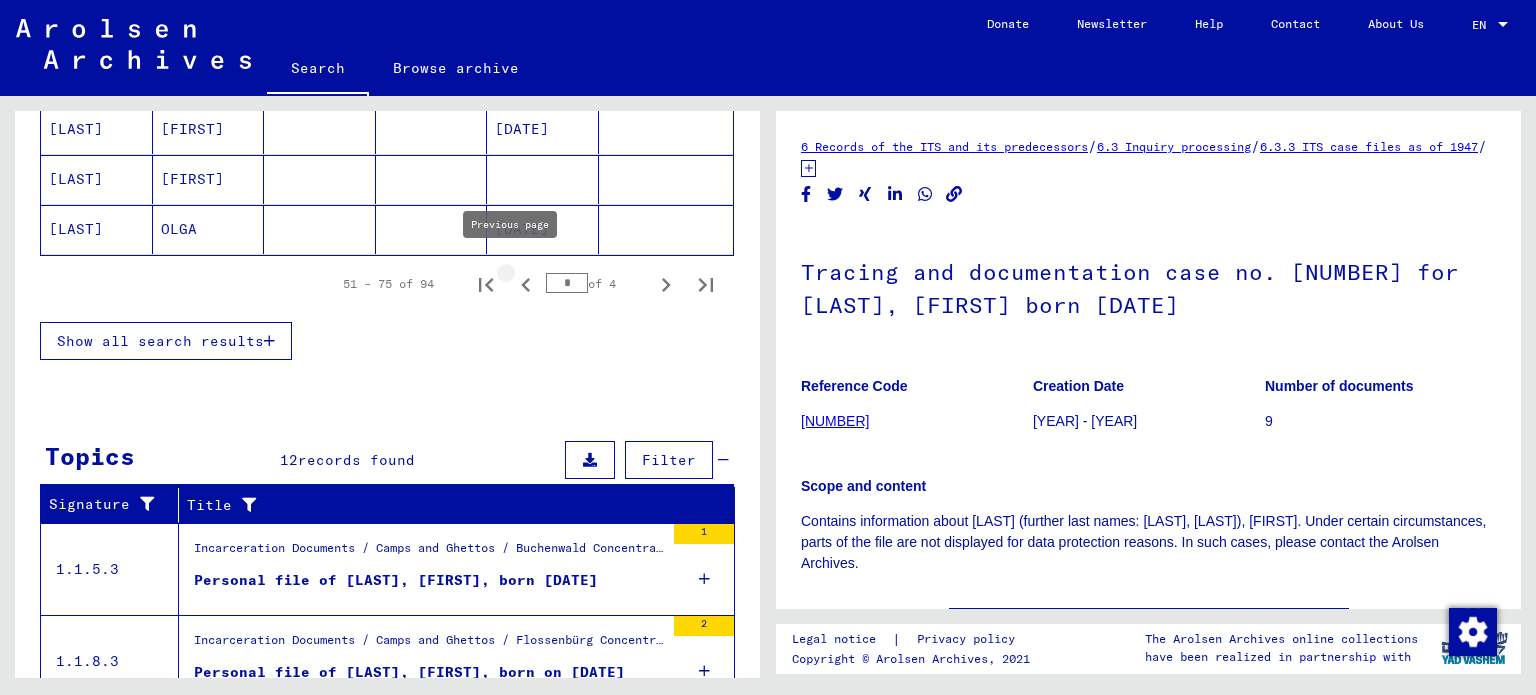 click 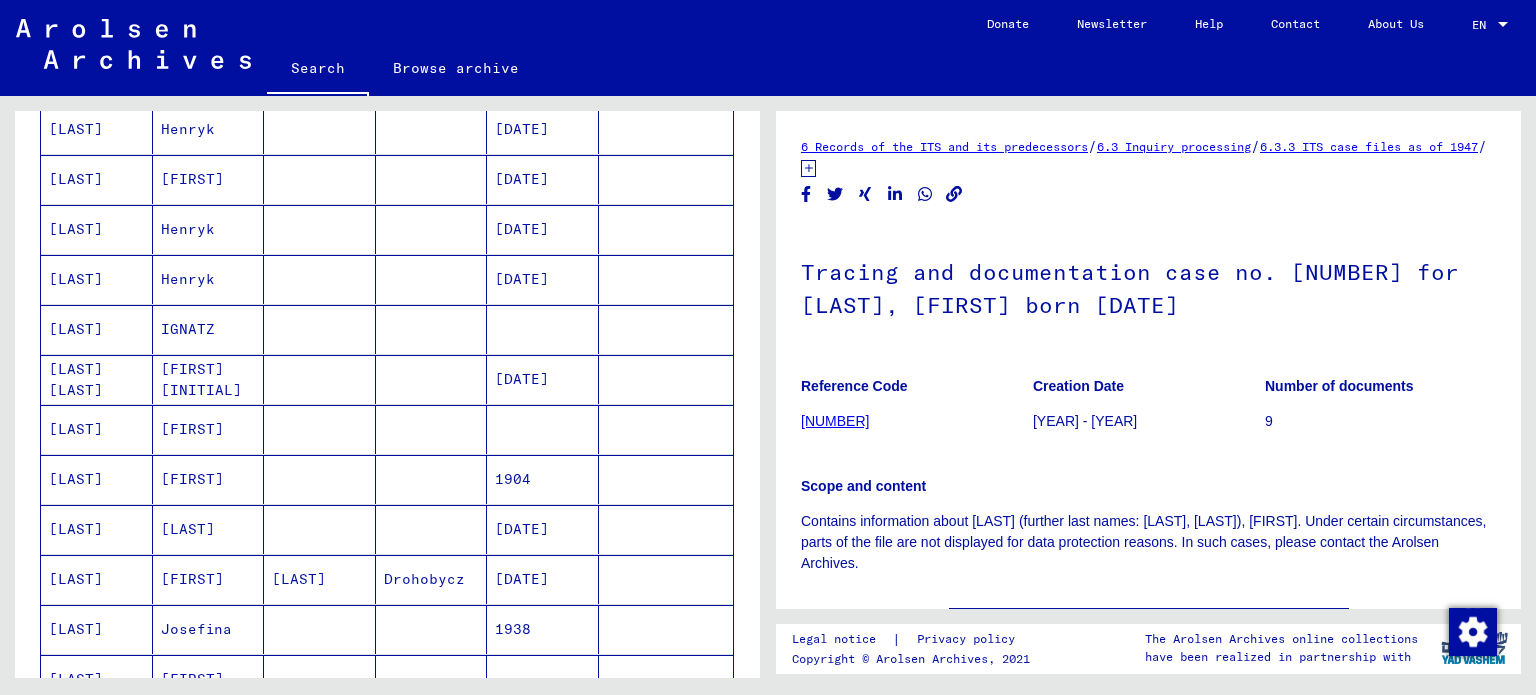 scroll, scrollTop: 0, scrollLeft: 0, axis: both 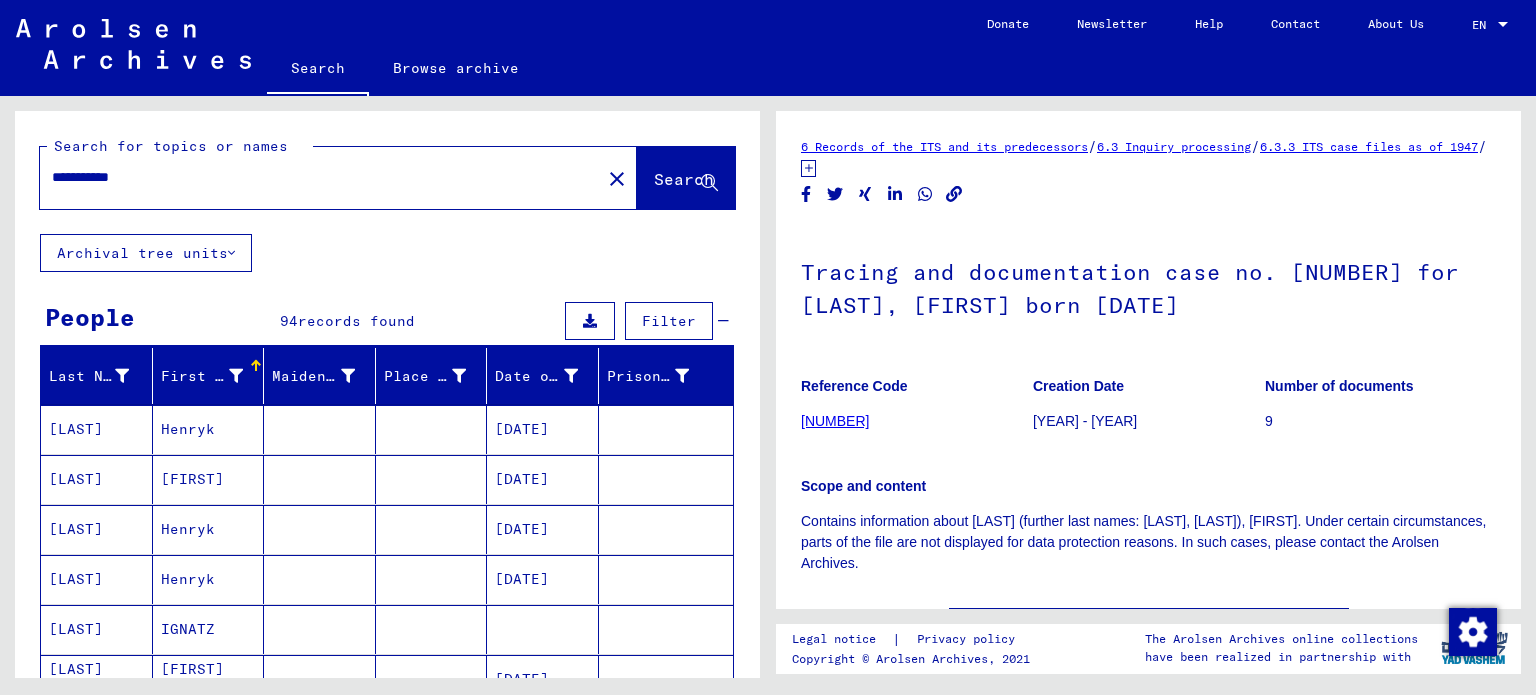 type 